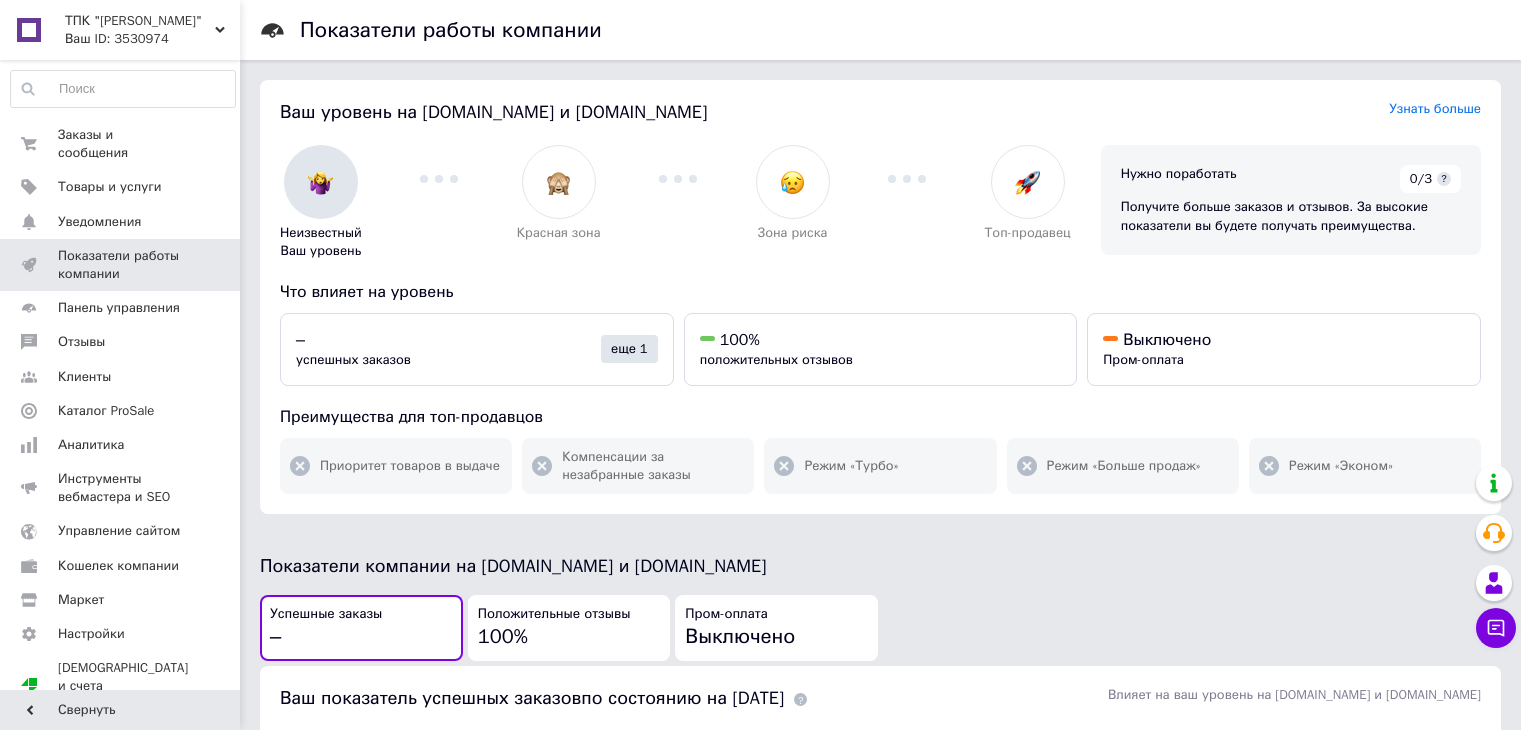 scroll, scrollTop: 900, scrollLeft: 0, axis: vertical 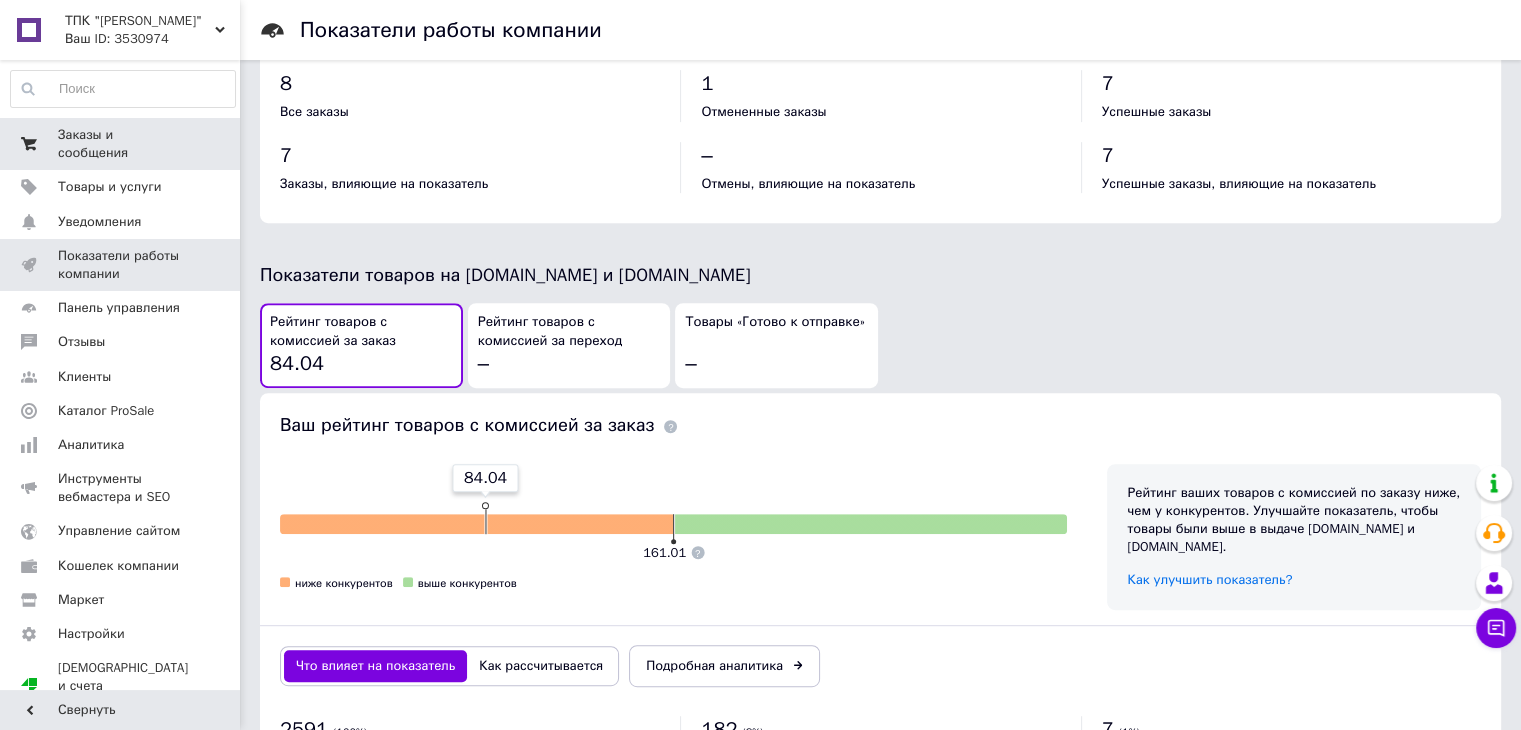 click on "Заказы и сообщения" at bounding box center [121, 144] 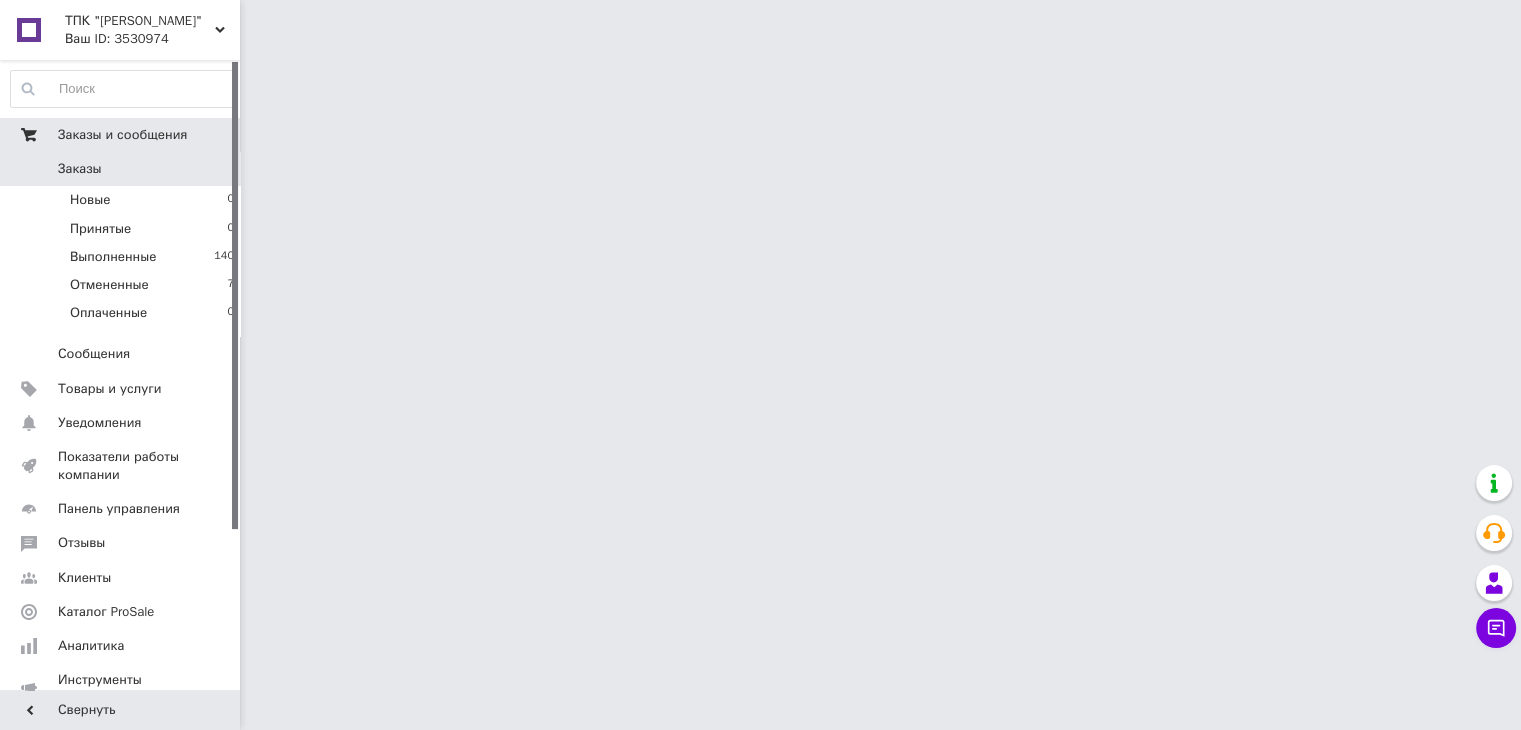 scroll, scrollTop: 0, scrollLeft: 0, axis: both 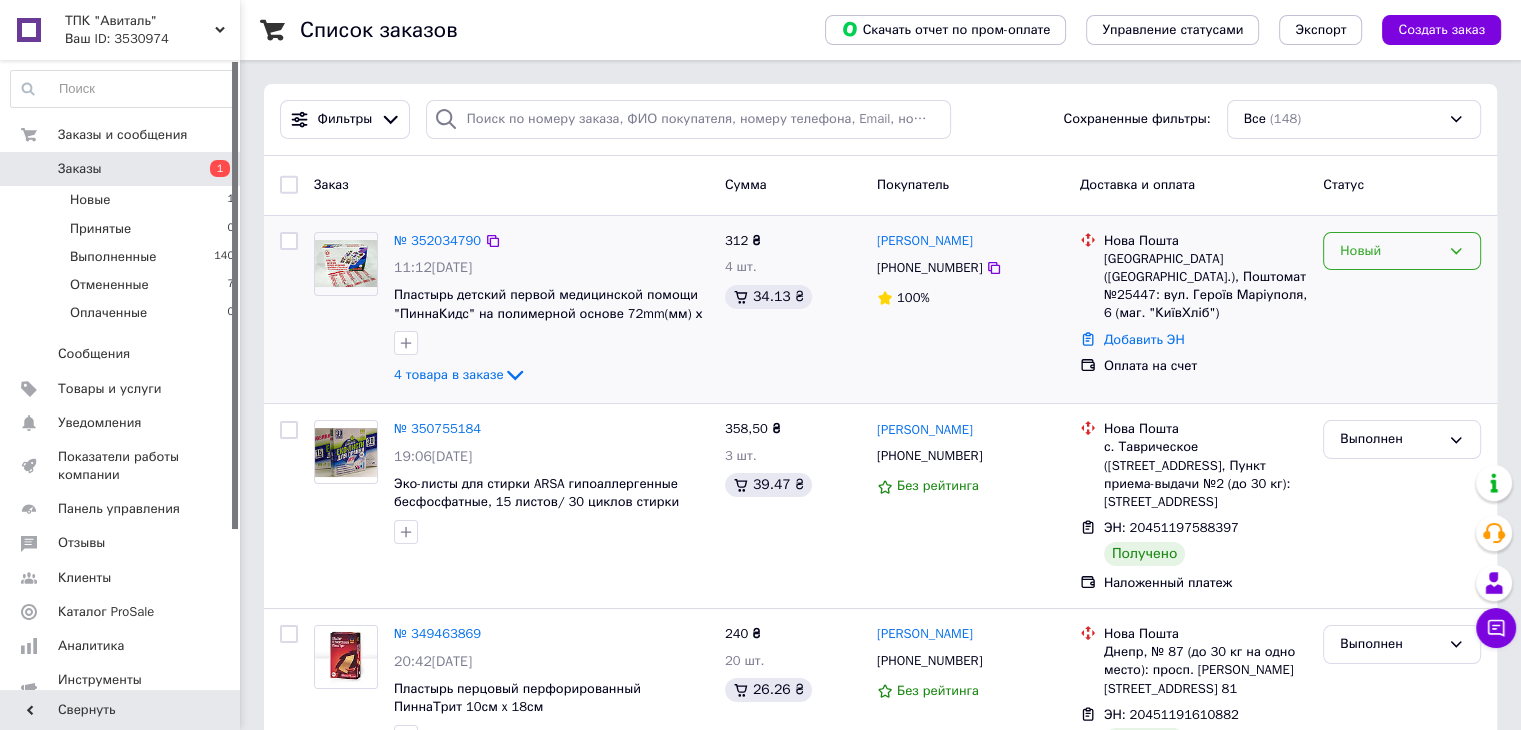 click 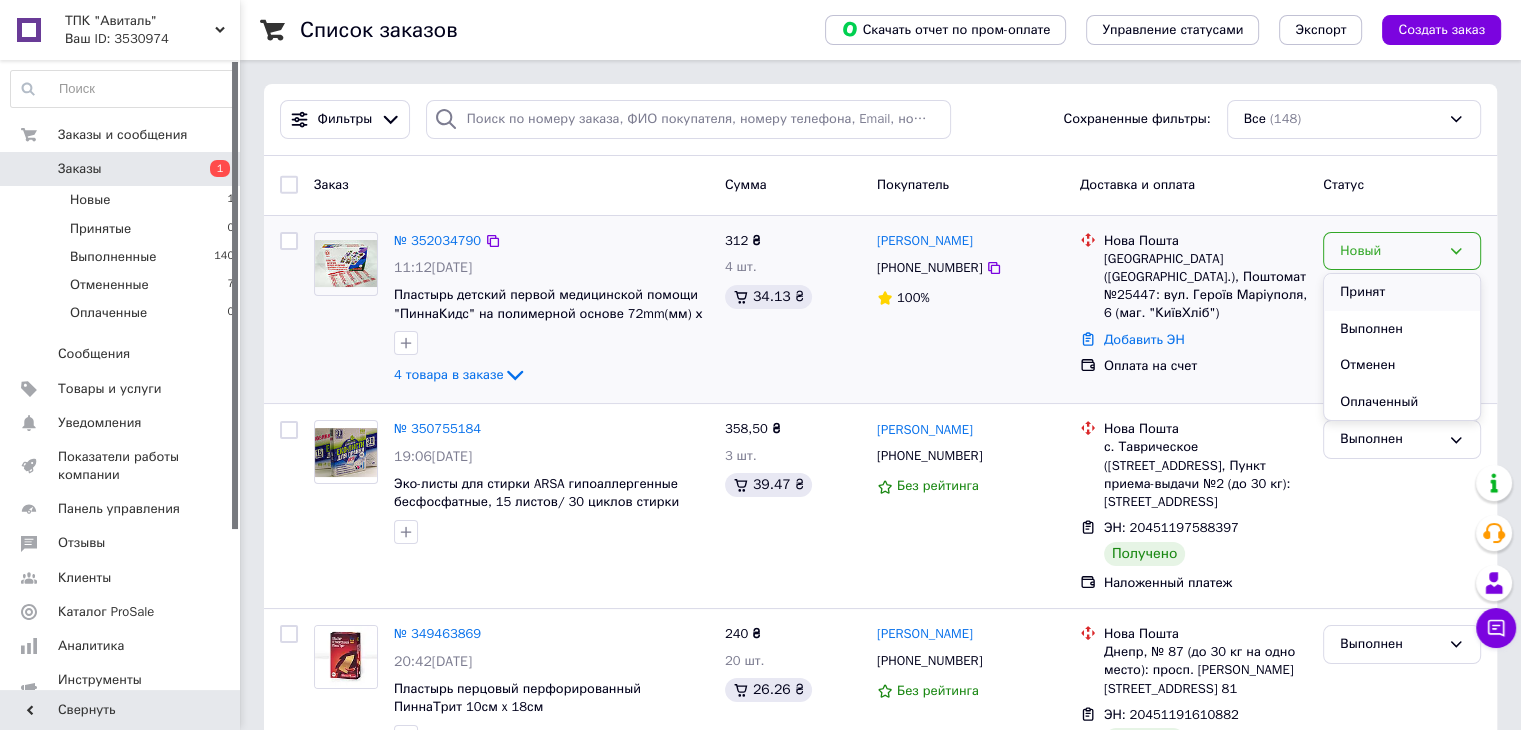 click on "Принят" at bounding box center [1402, 292] 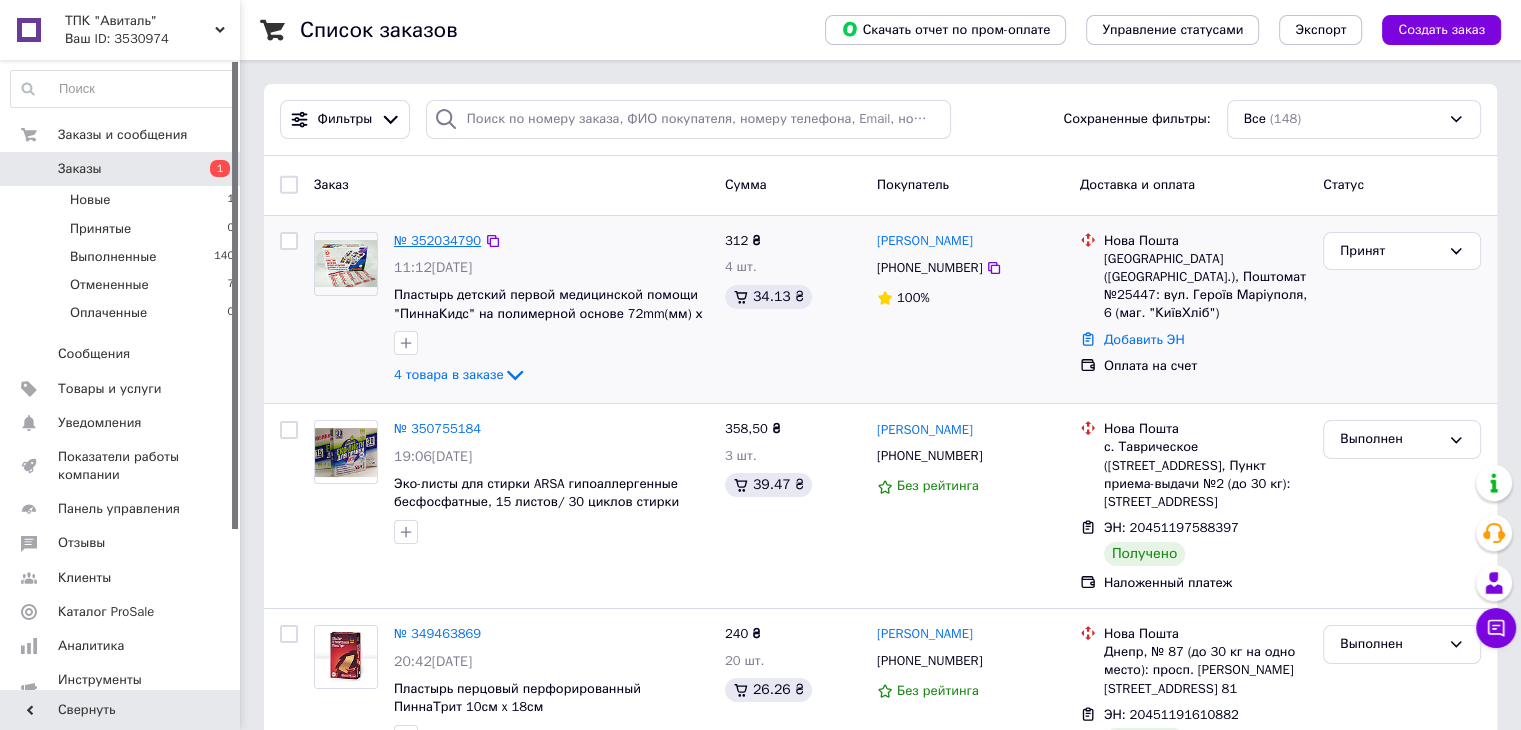 click on "№ 352034790" at bounding box center (437, 240) 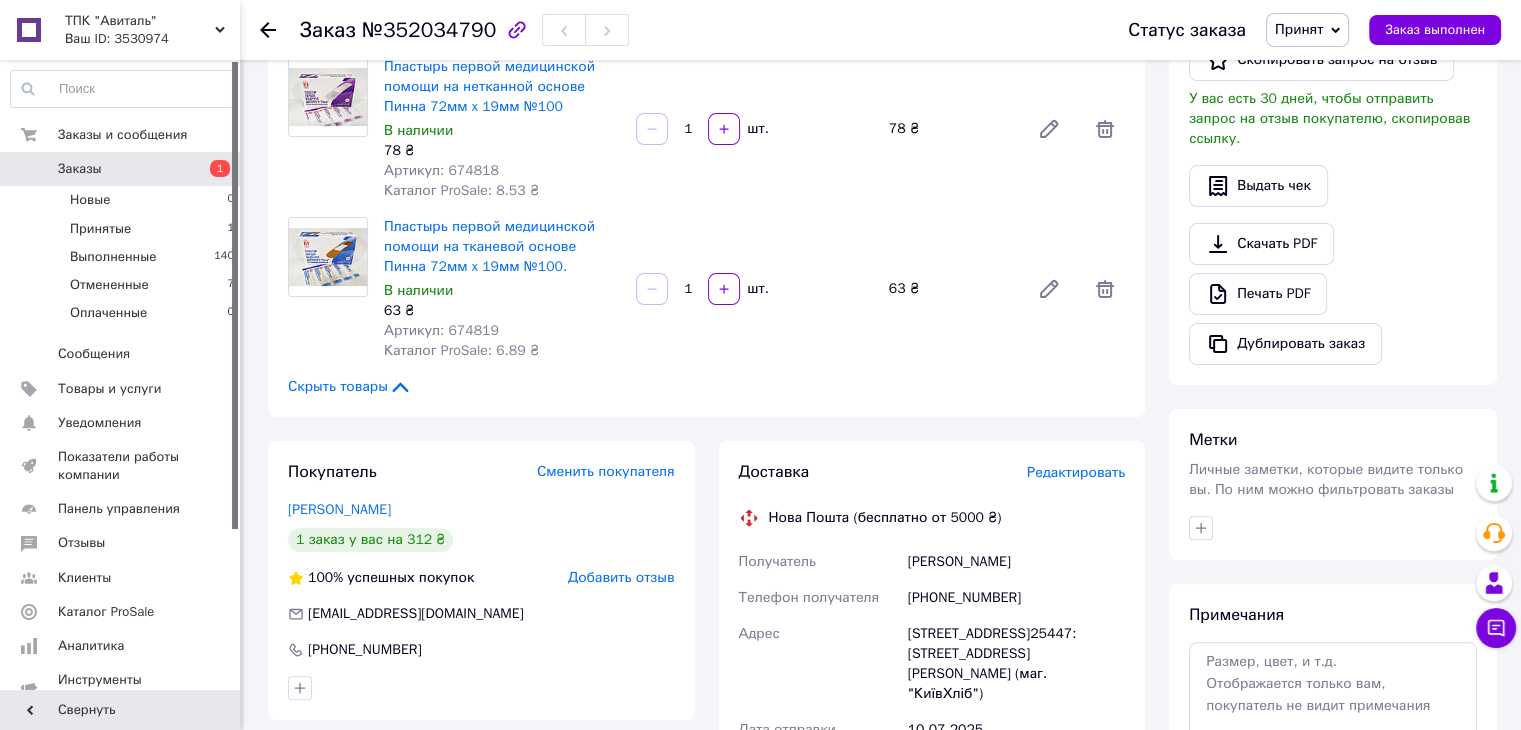 scroll, scrollTop: 700, scrollLeft: 0, axis: vertical 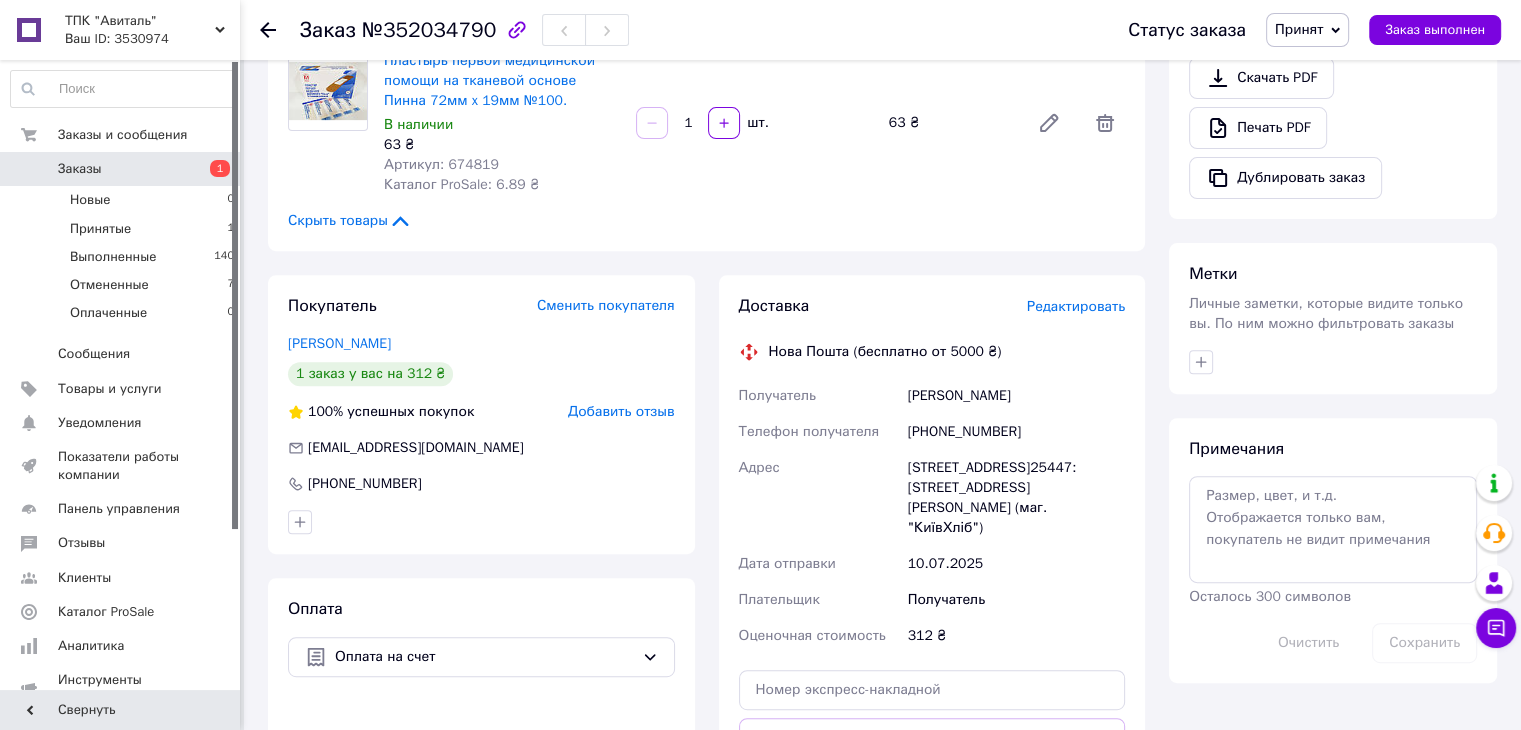 drag, startPoint x: 906, startPoint y: 448, endPoint x: 1035, endPoint y: 486, distance: 134.48048 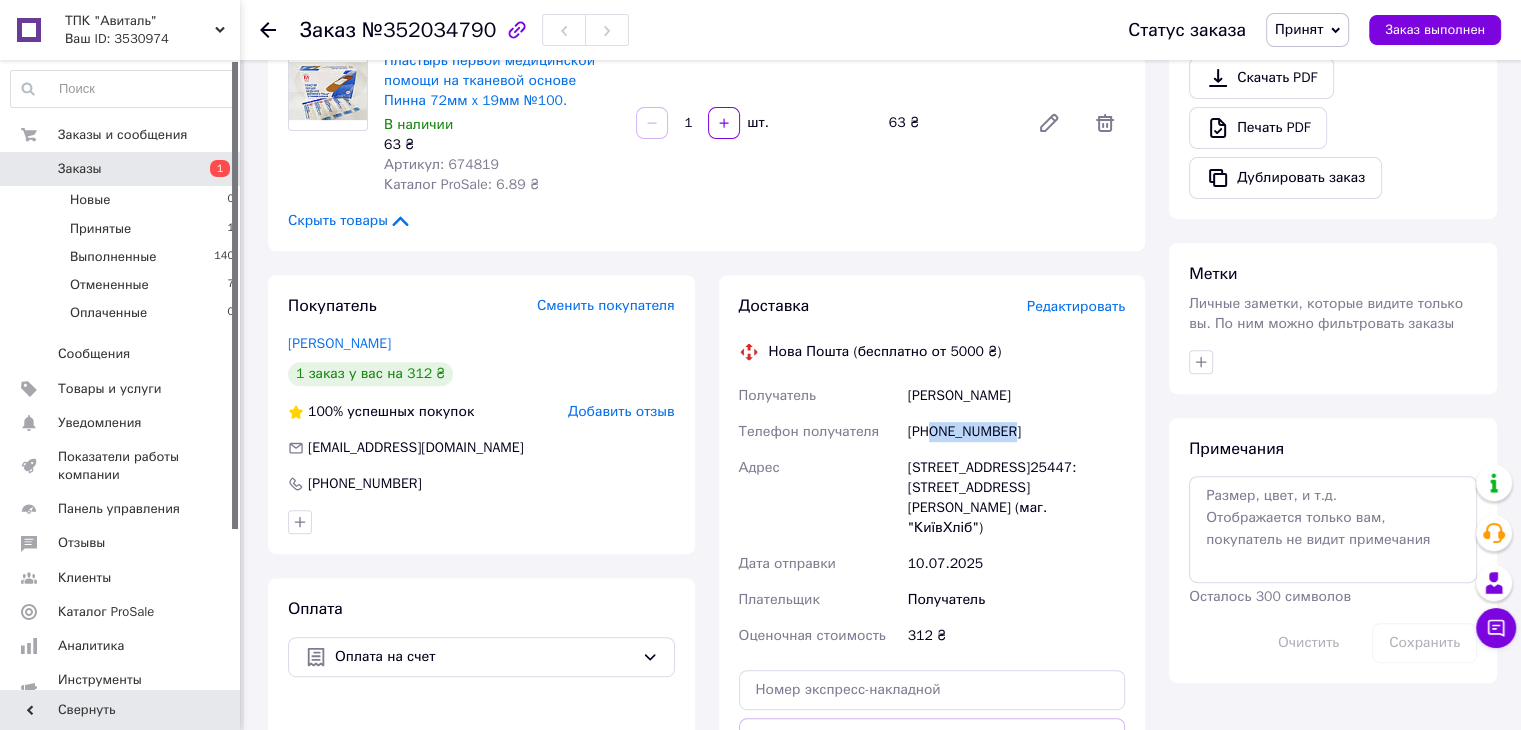 drag, startPoint x: 933, startPoint y: 412, endPoint x: 1048, endPoint y: 401, distance: 115.52489 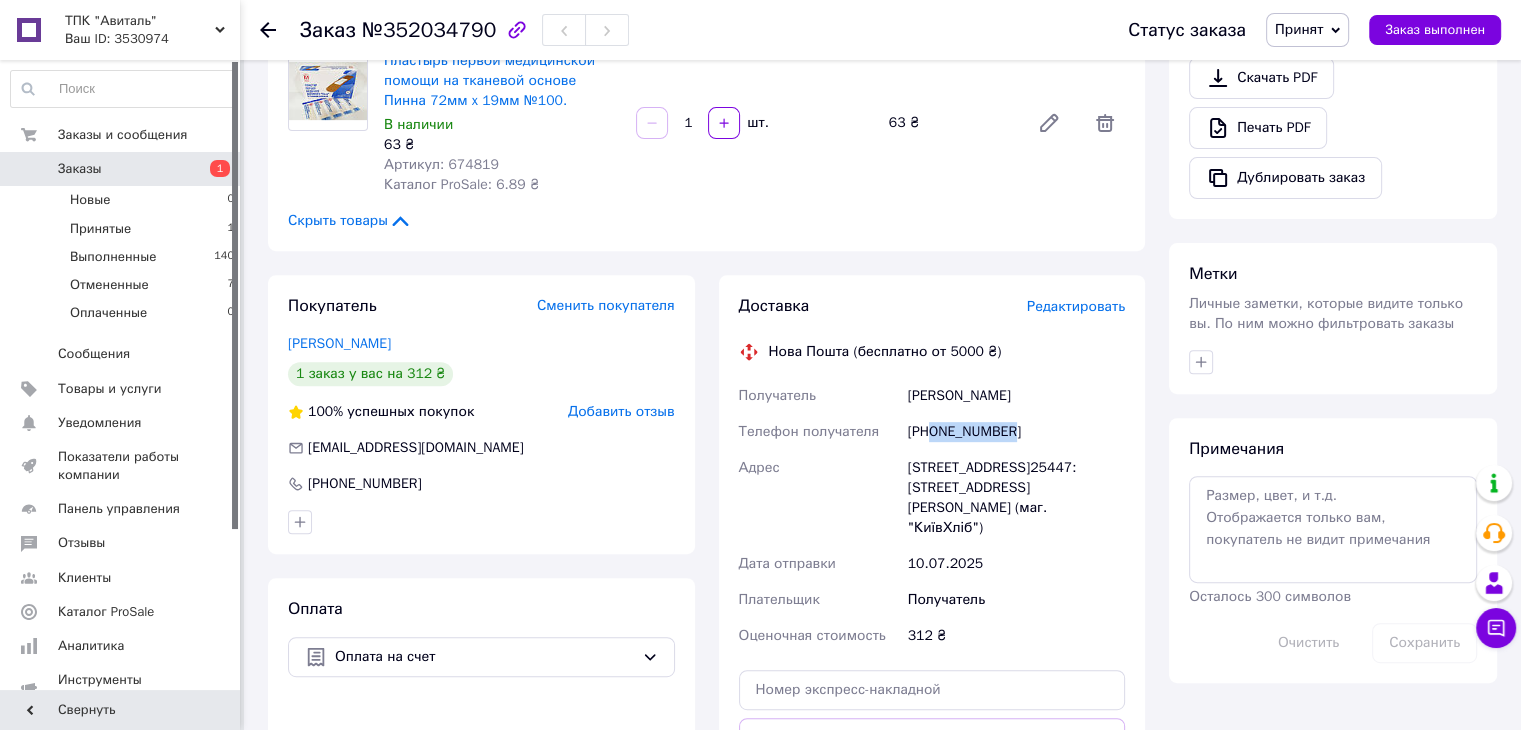 copy on "0989238872" 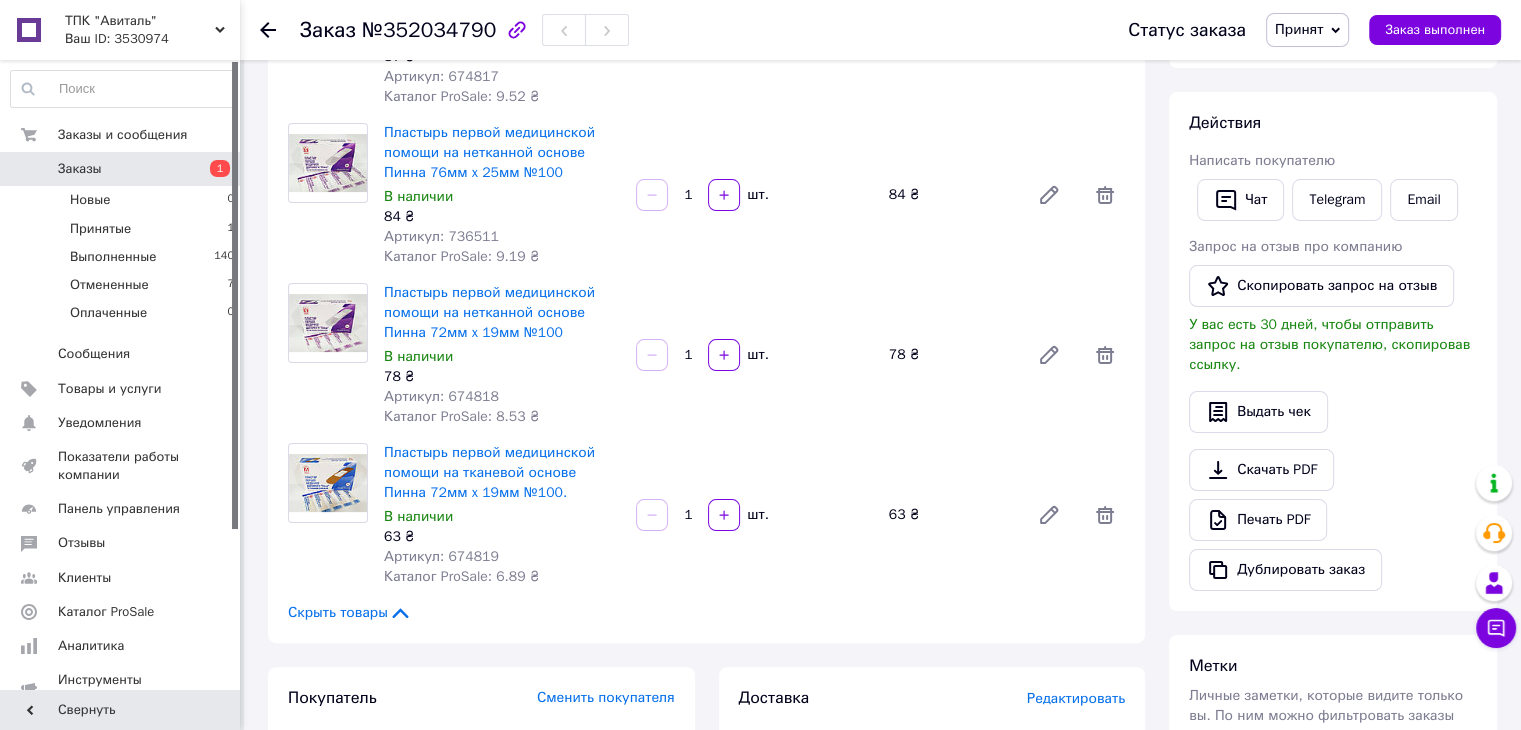 scroll, scrollTop: 300, scrollLeft: 0, axis: vertical 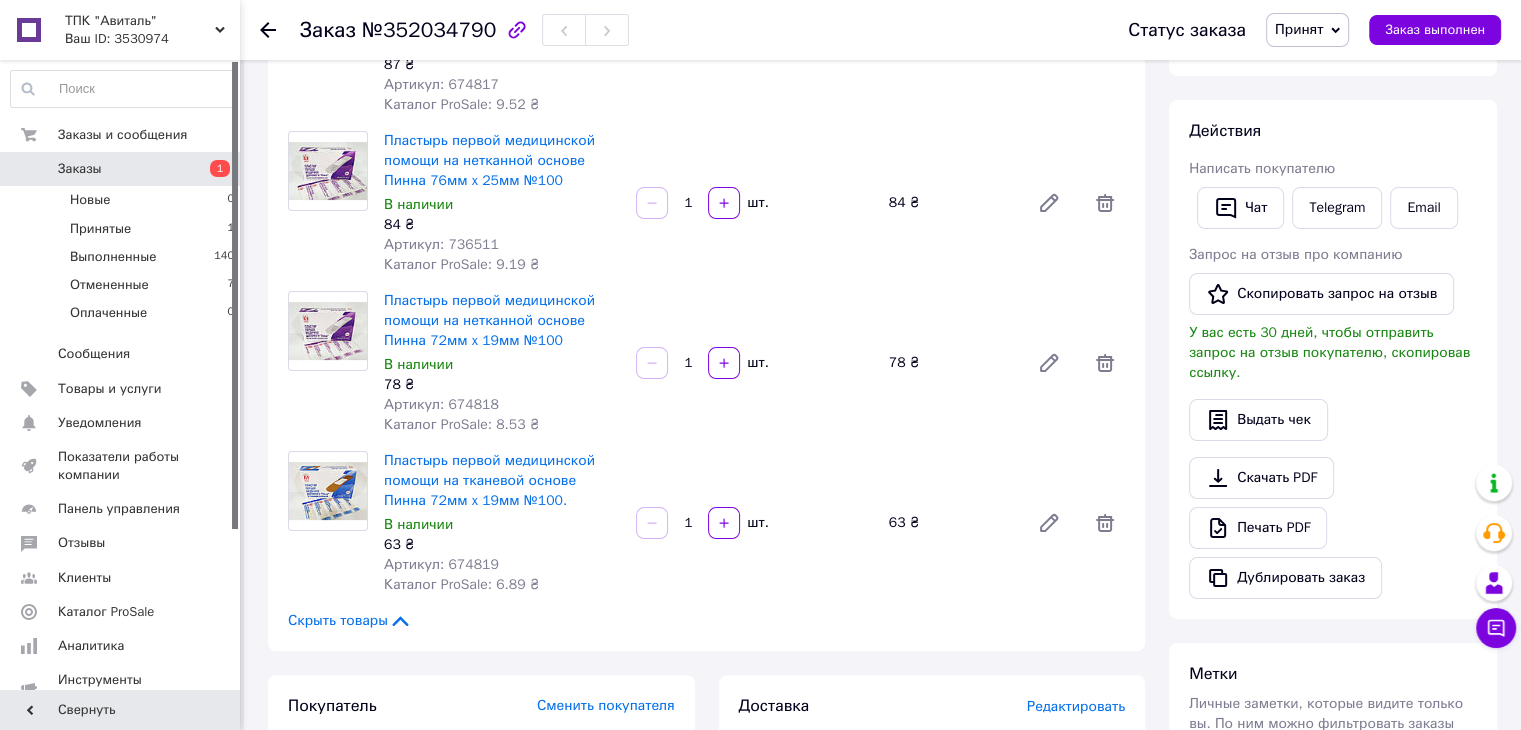 click 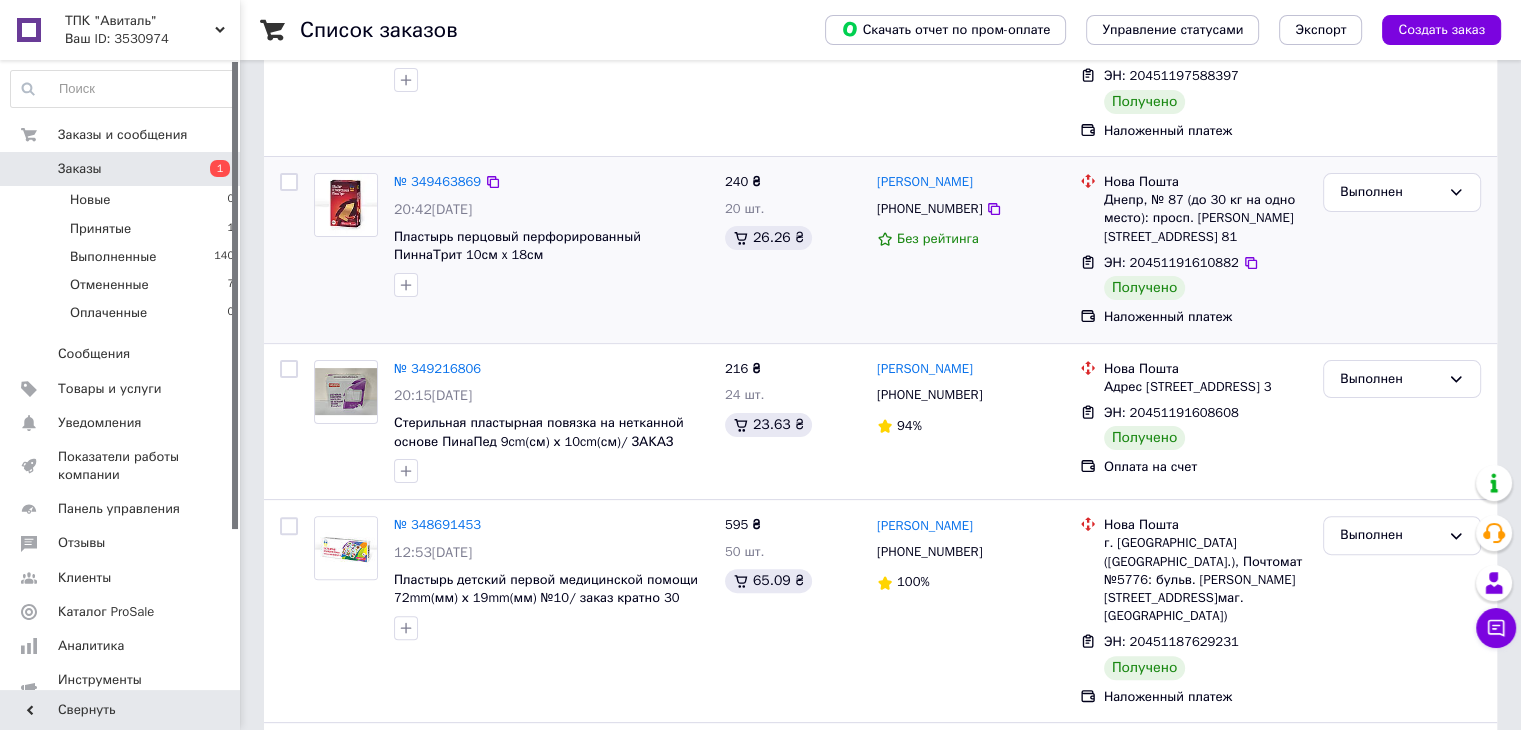 scroll, scrollTop: 500, scrollLeft: 0, axis: vertical 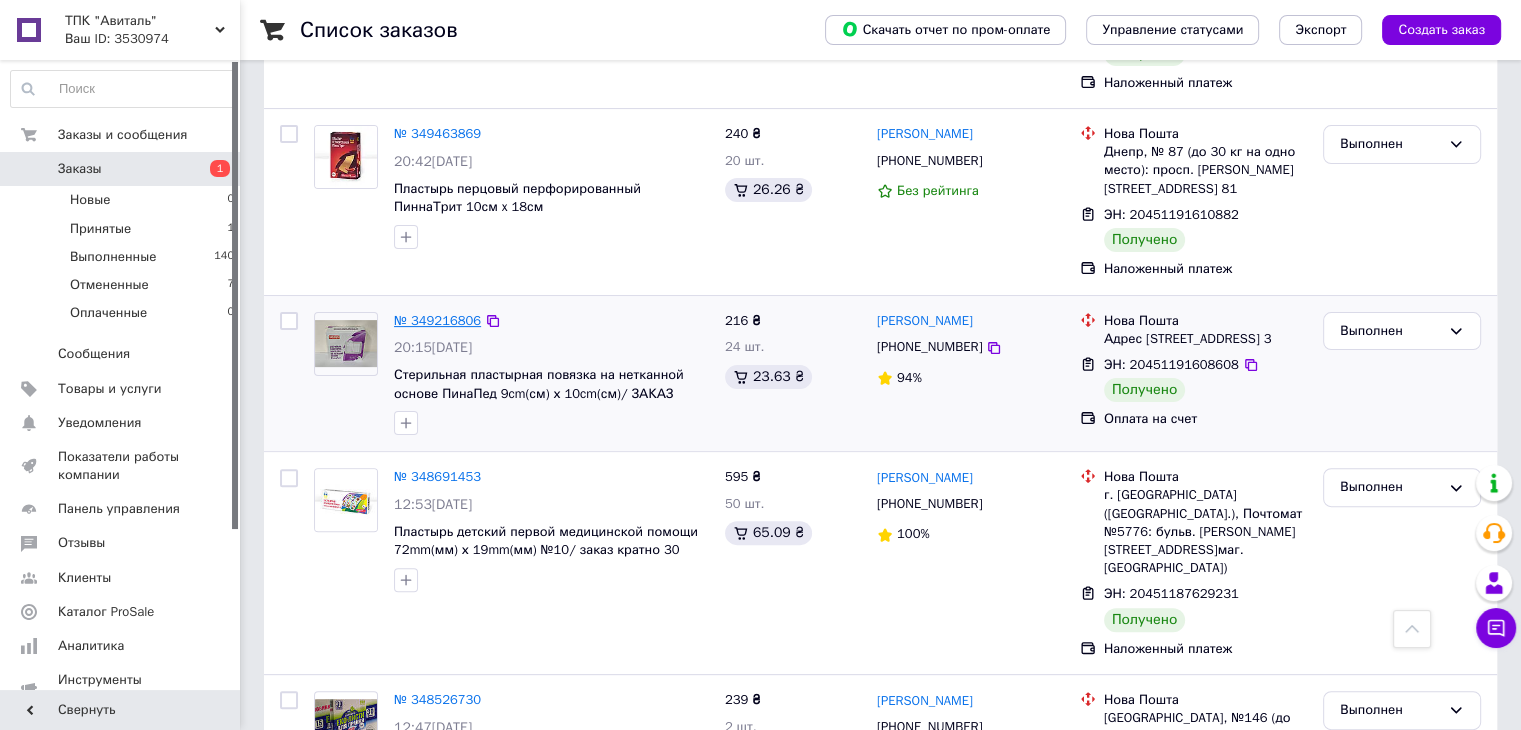 click on "№ 349216806" at bounding box center (437, 320) 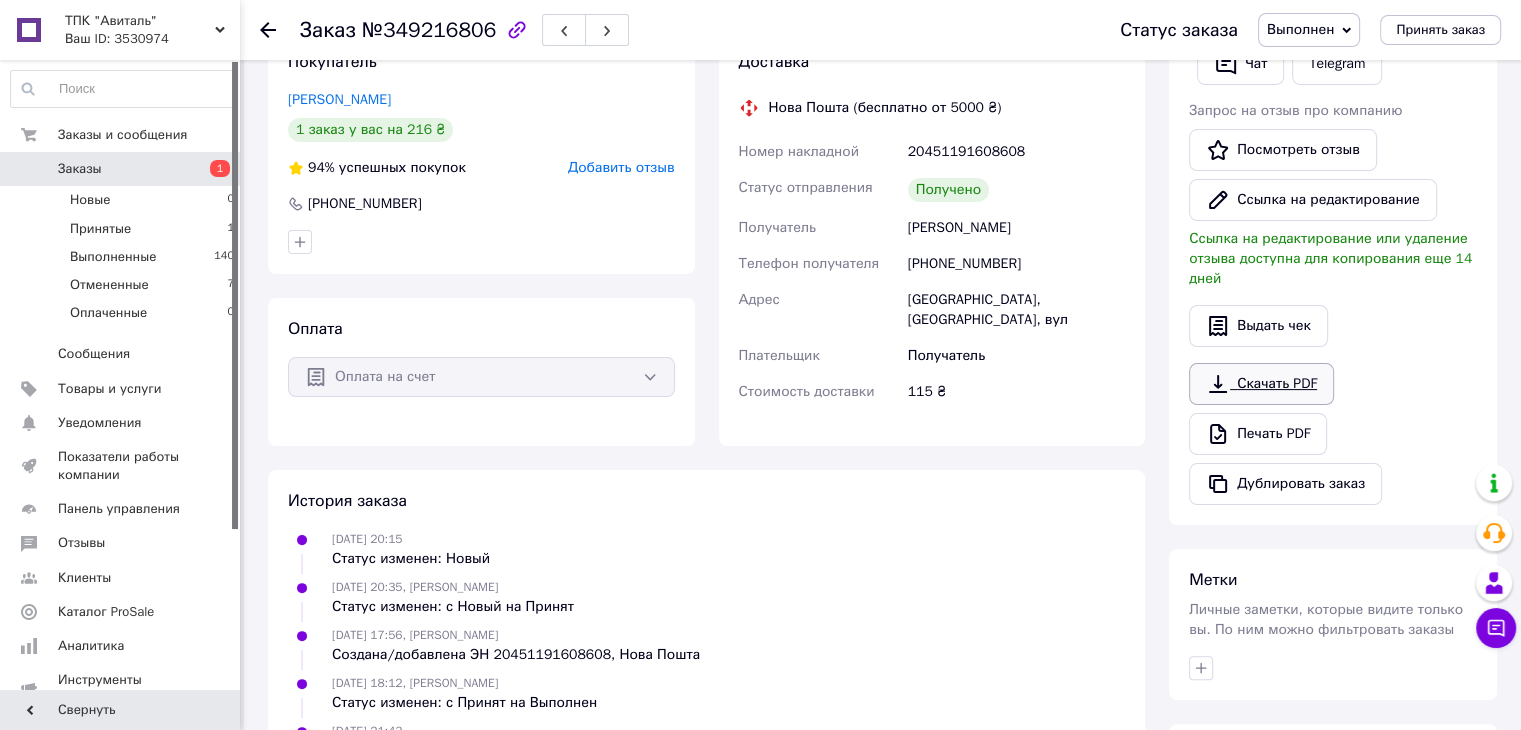 scroll, scrollTop: 300, scrollLeft: 0, axis: vertical 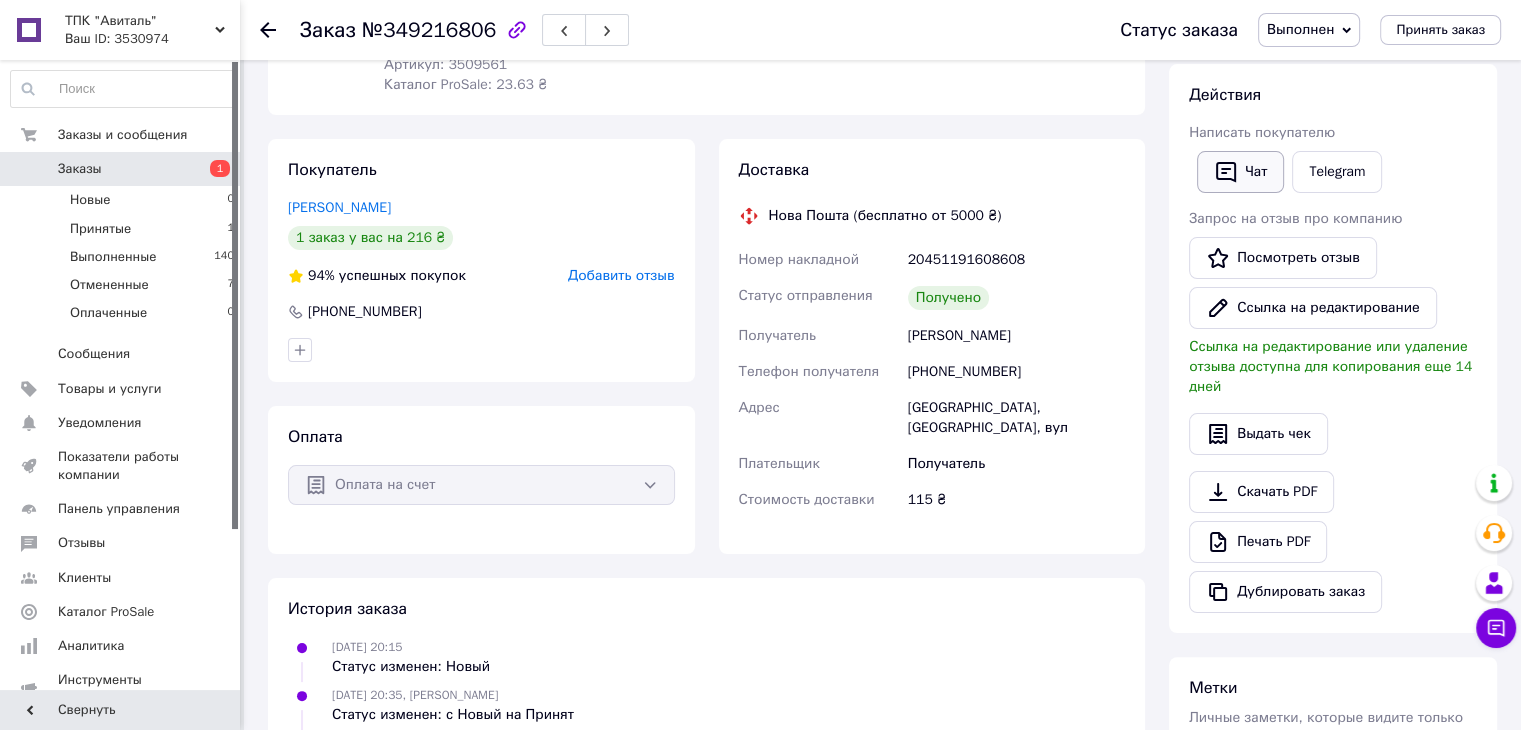 click on "Чат" at bounding box center [1240, 172] 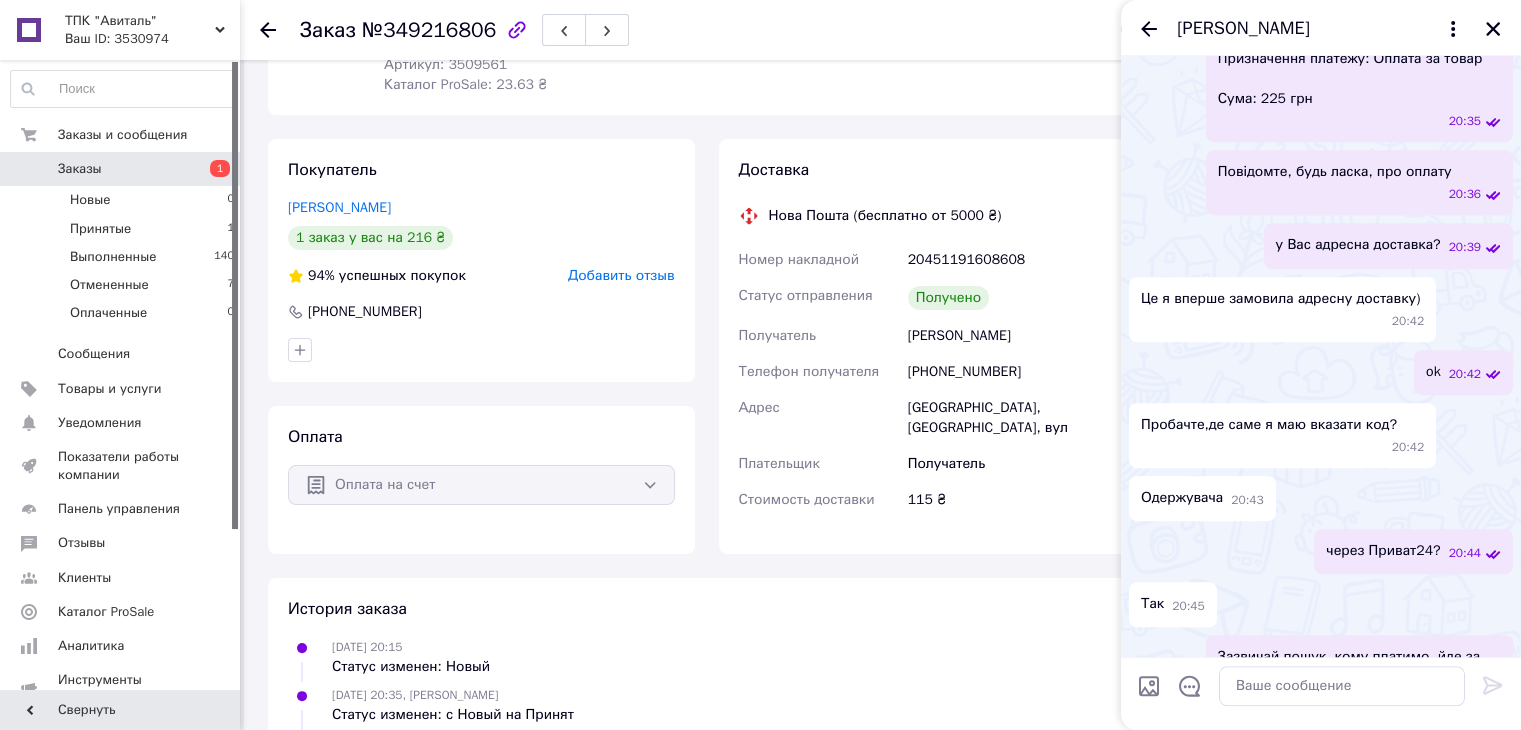 scroll, scrollTop: 852, scrollLeft: 0, axis: vertical 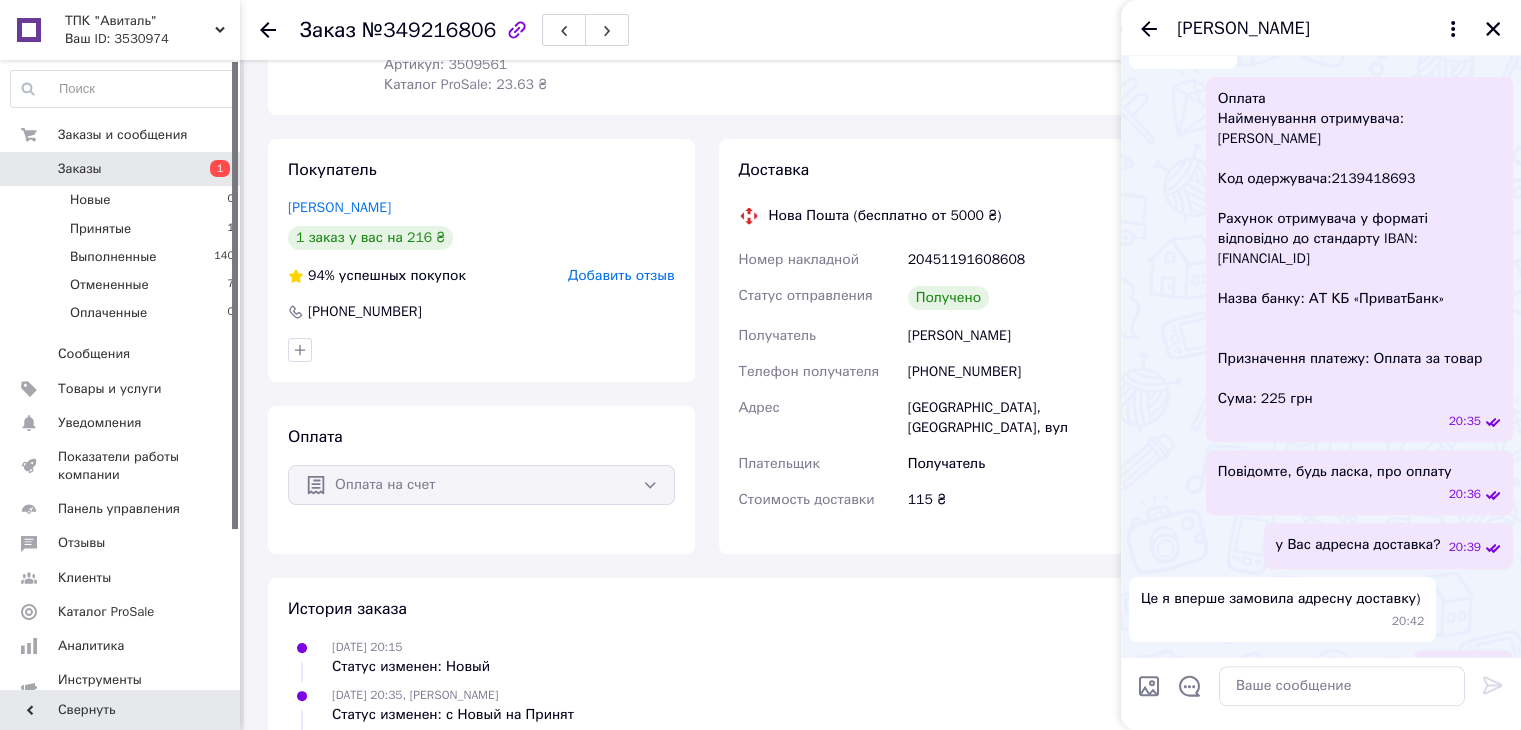 drag, startPoint x: 1321, startPoint y: 169, endPoint x: 1220, endPoint y: 93, distance: 126.40016 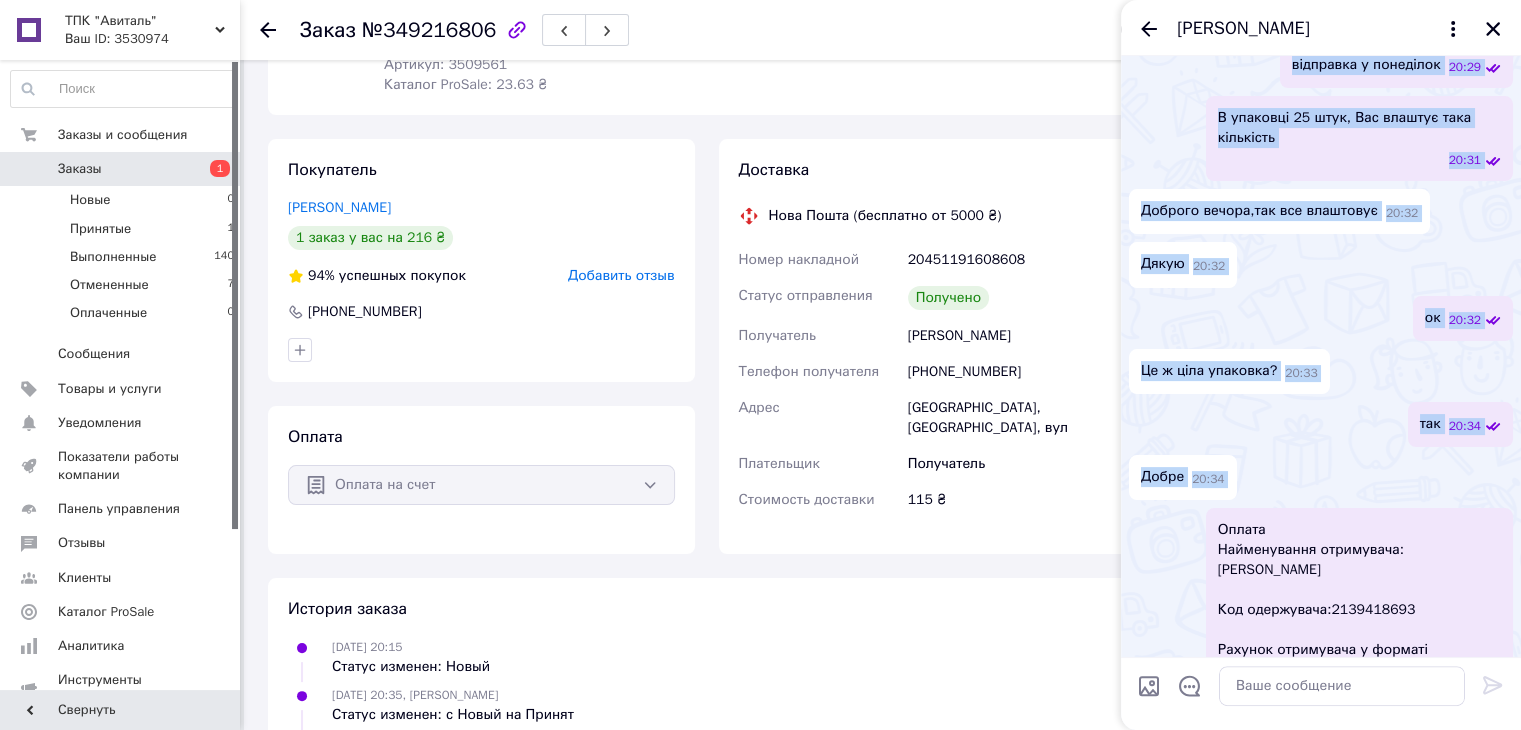 scroll, scrollTop: 0, scrollLeft: 0, axis: both 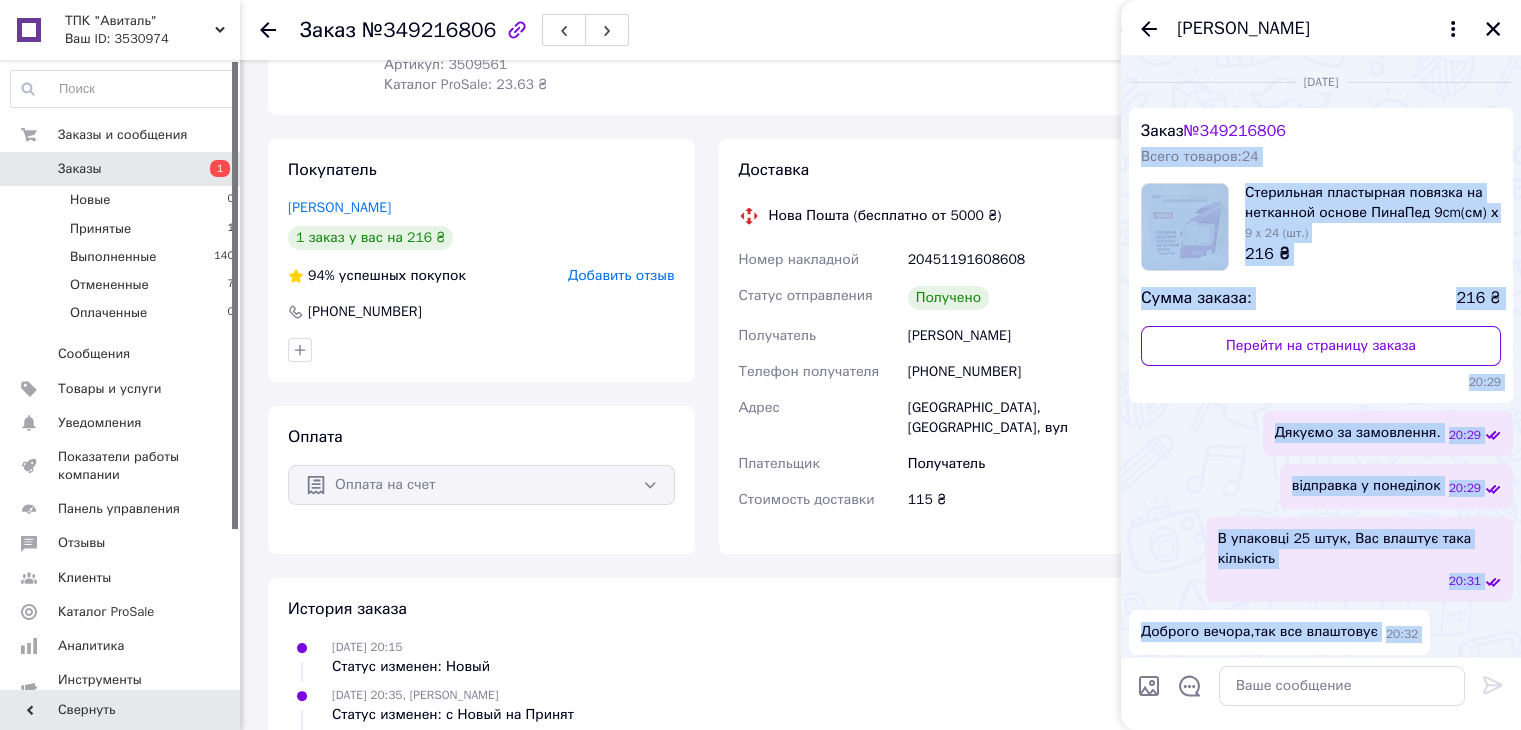 drag, startPoint x: 1216, startPoint y: 96, endPoint x: 1296, endPoint y: 109, distance: 81.04937 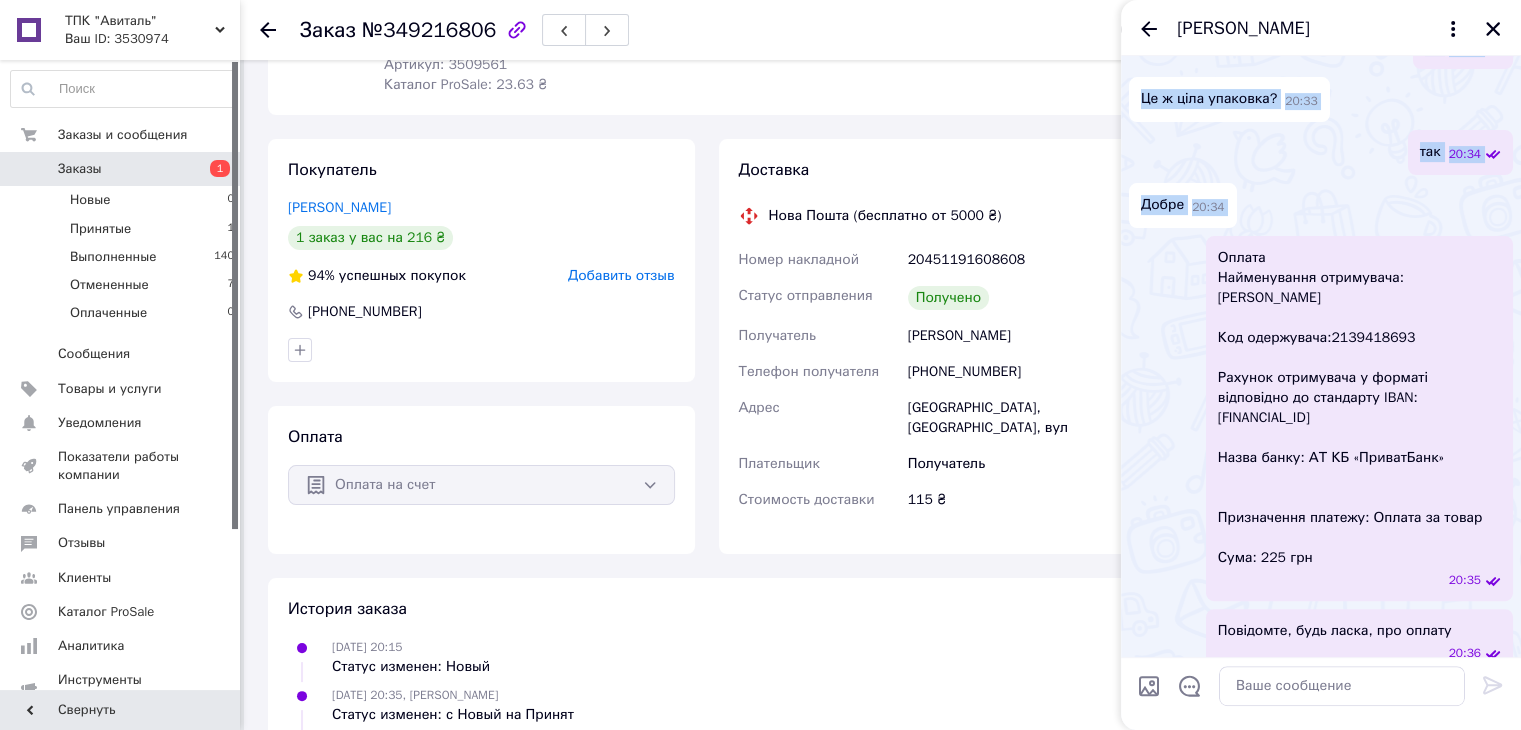 scroll, scrollTop: 800, scrollLeft: 0, axis: vertical 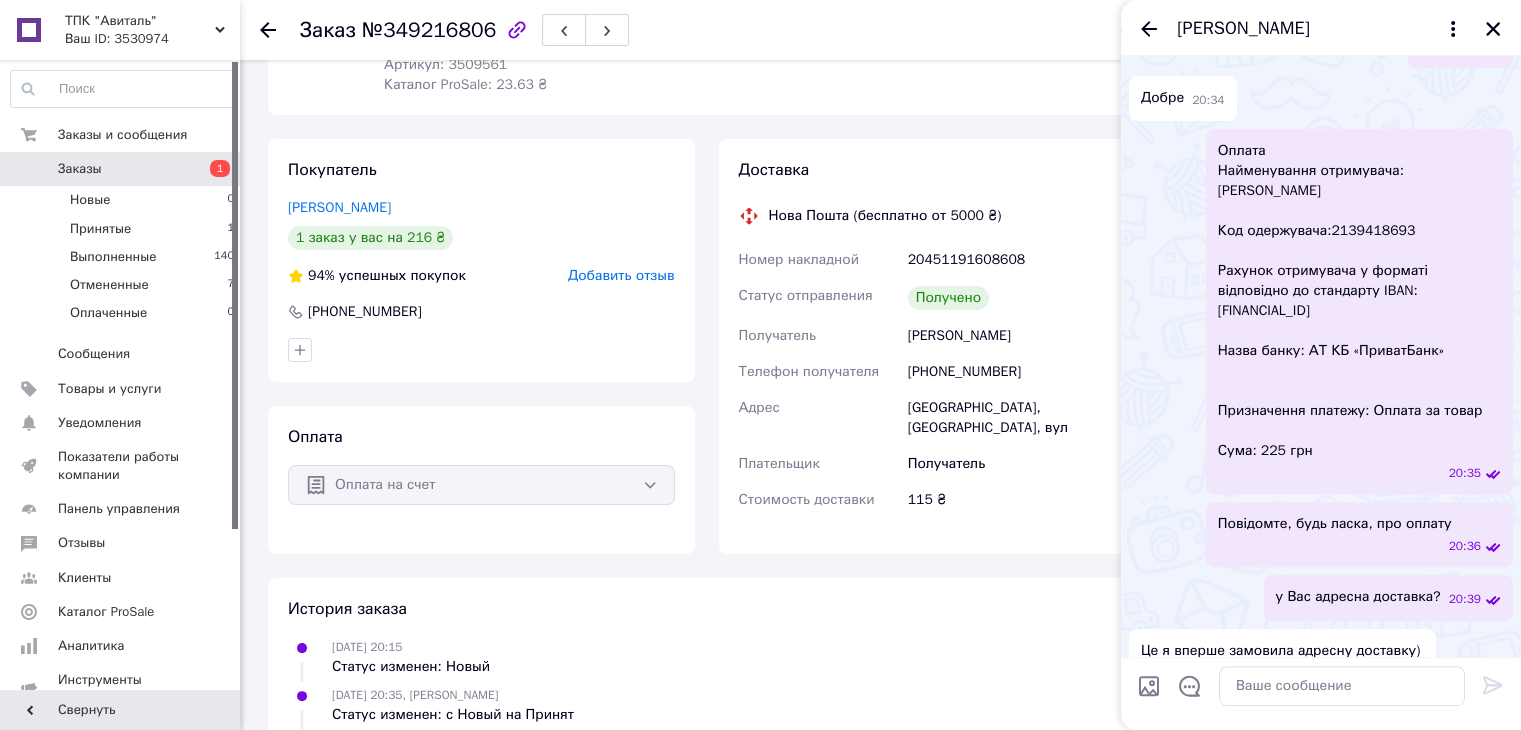 click on "Оплата Найменування отримувача: ФОП Арановський Віталій Аркадійович Код одержувача:2139418693 Рахунок отримувача у форматі відповідно до стандарту IBAN: UA983052990000026005050229817 Назва банку: АТ КБ «ПриватБанк» Призначення платежу: Оплата за товар Сума: 225 грн" at bounding box center [1359, 301] 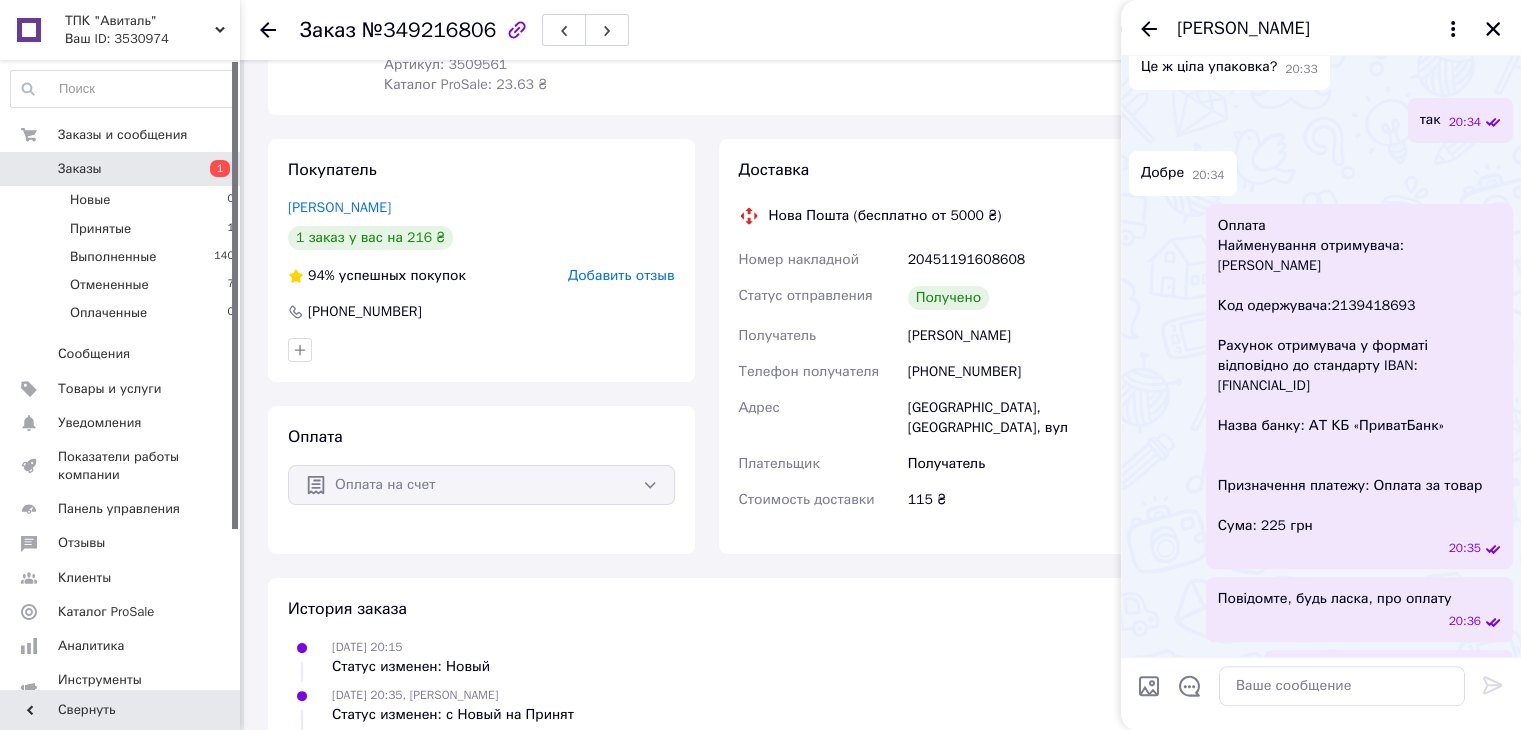 scroll, scrollTop: 658, scrollLeft: 0, axis: vertical 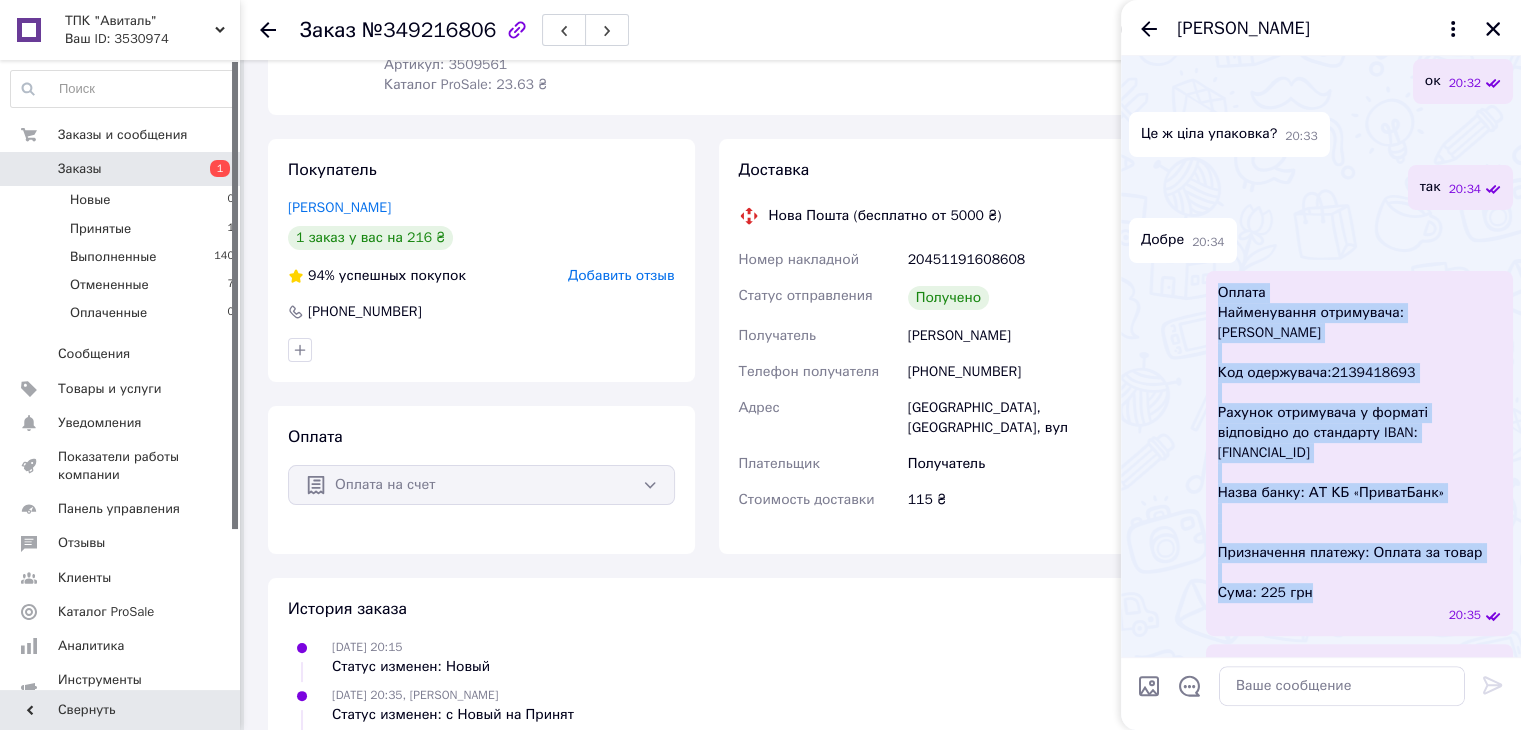 drag, startPoint x: 1220, startPoint y: 149, endPoint x: 1375, endPoint y: 604, distance: 480.6766 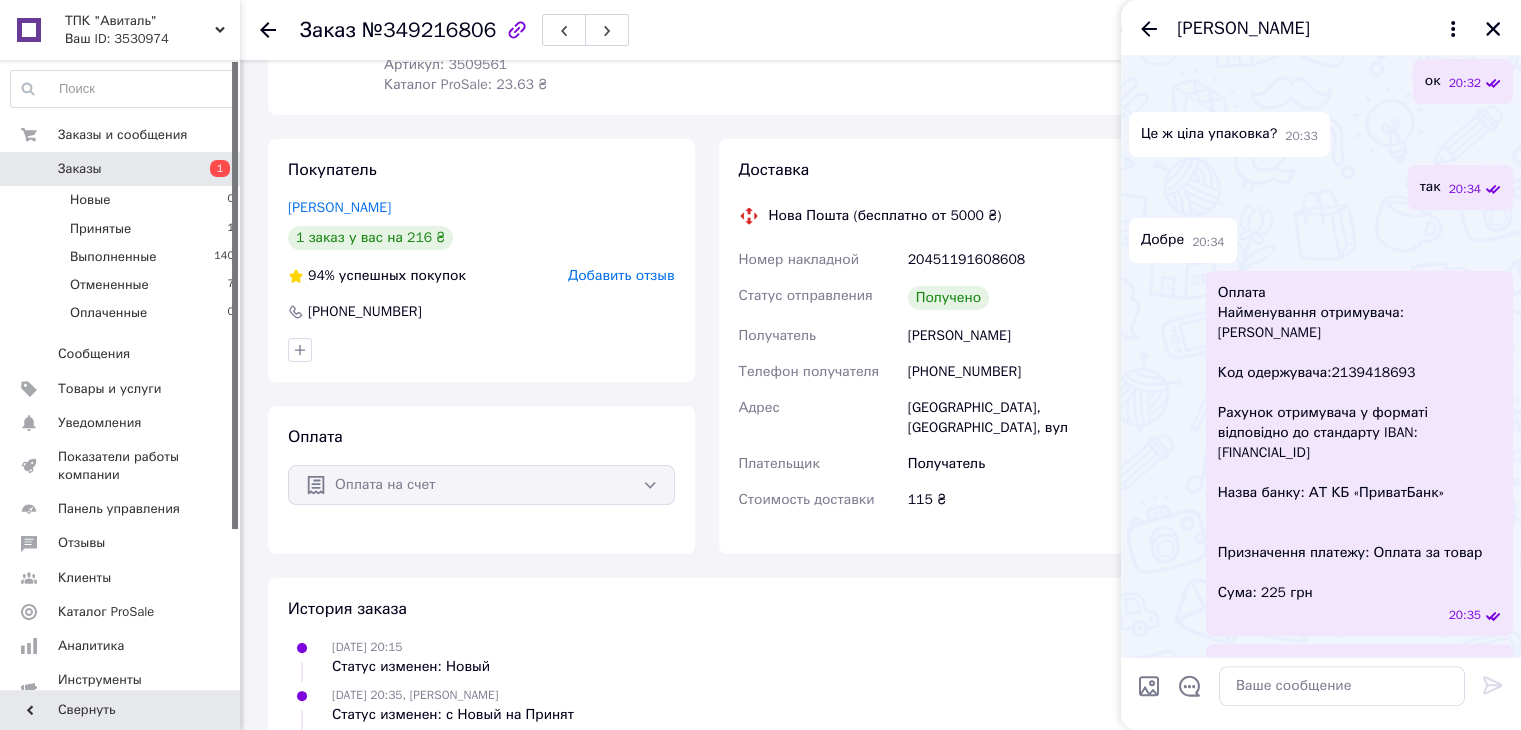 click 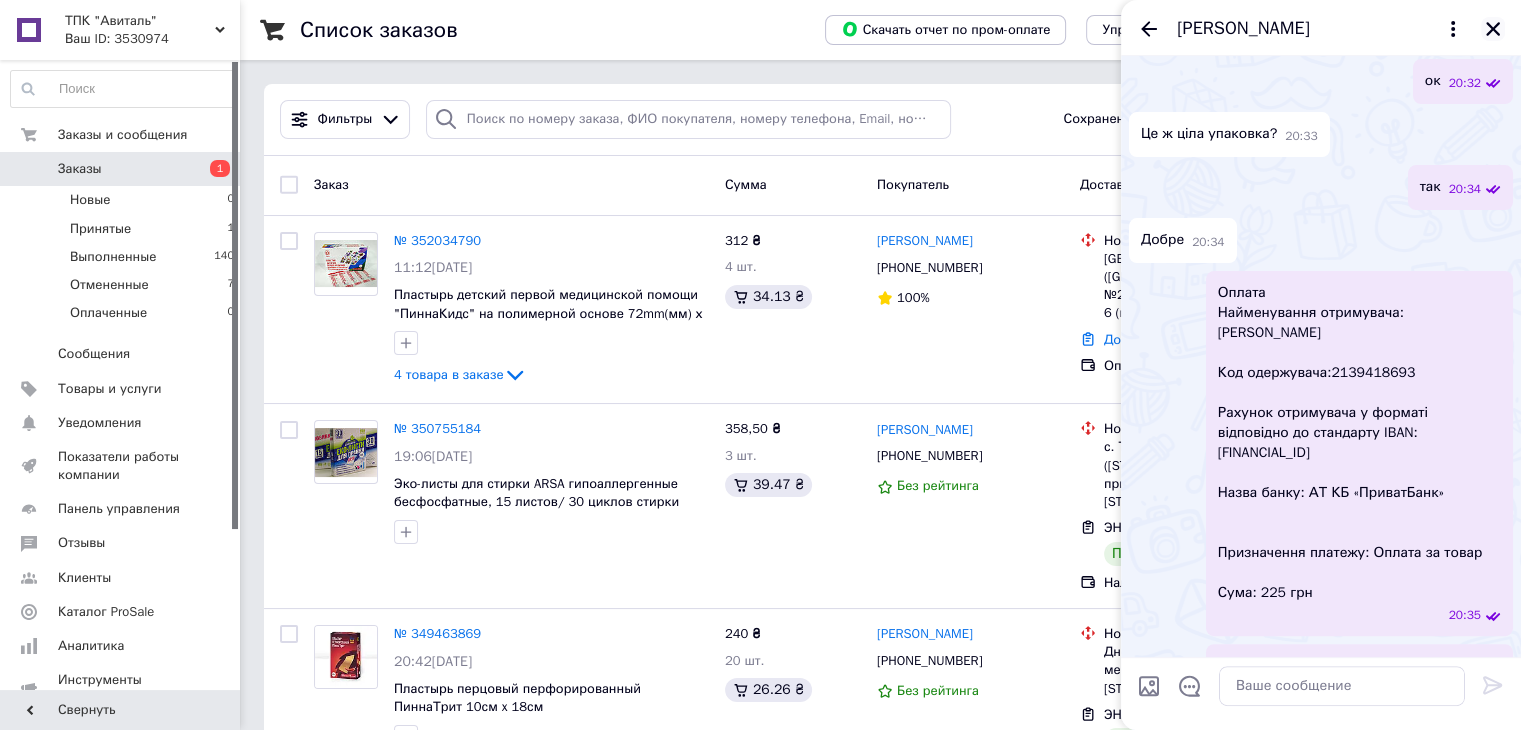 click 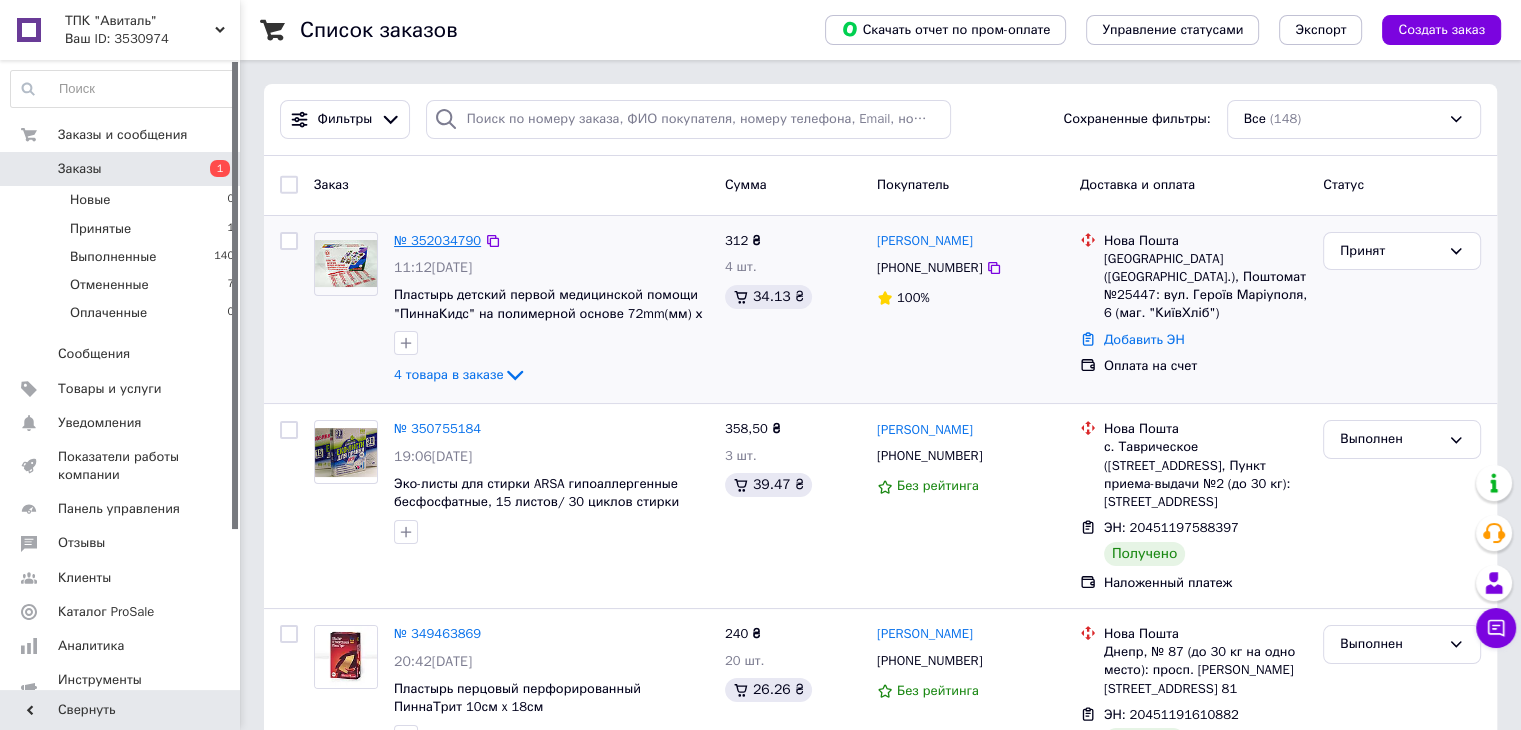 click on "№ 352034790" at bounding box center (437, 240) 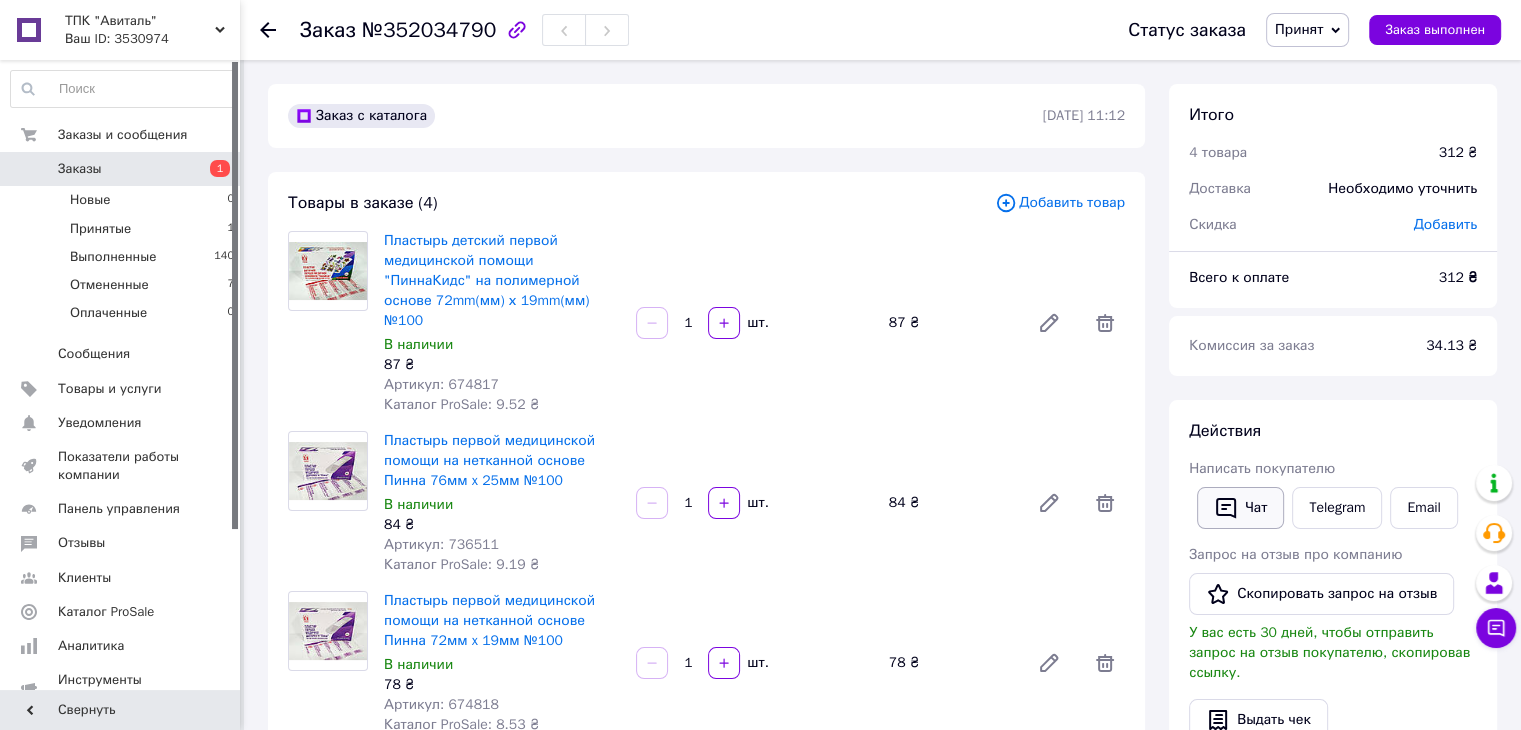 click on "Чат" at bounding box center (1240, 508) 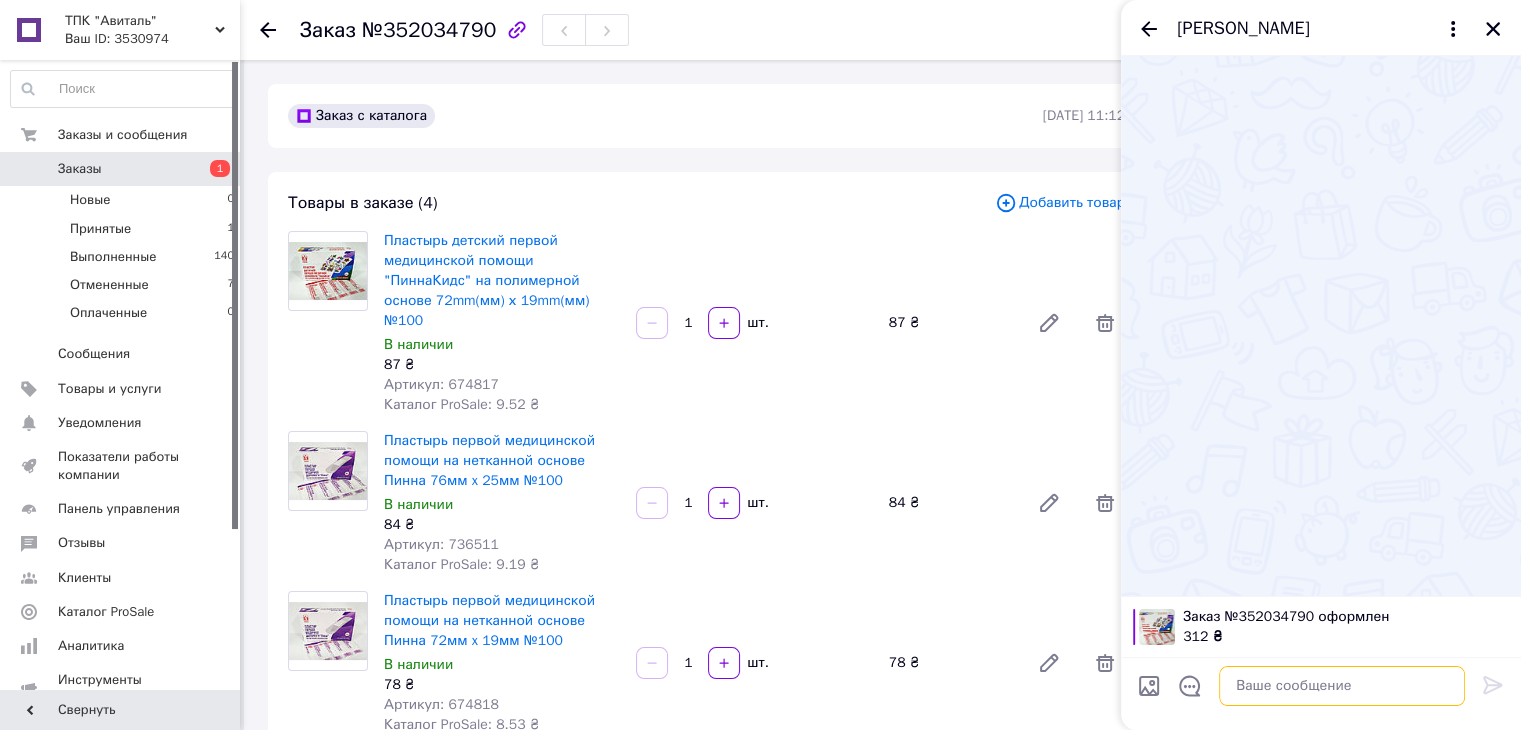 click at bounding box center (1342, 686) 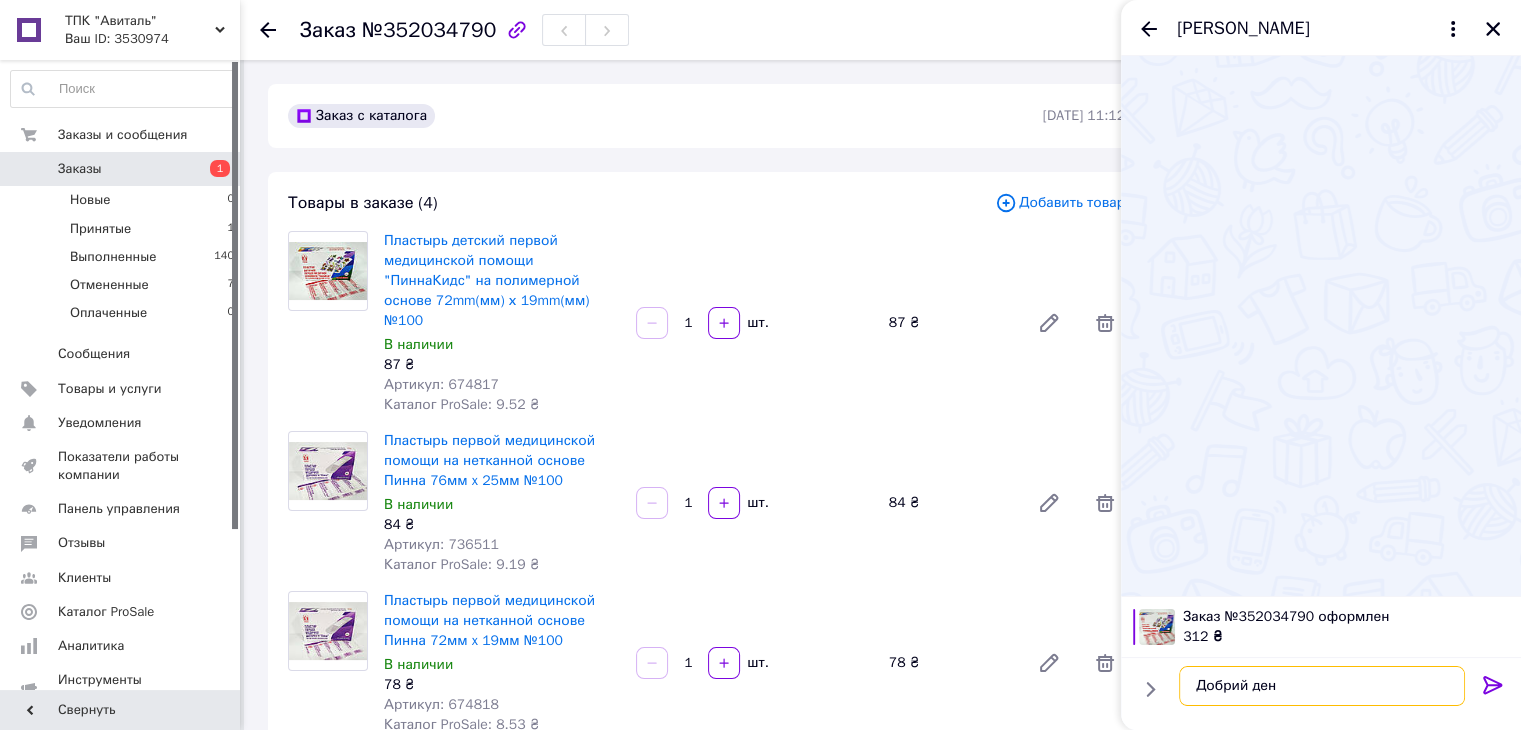 type on "Добрий день" 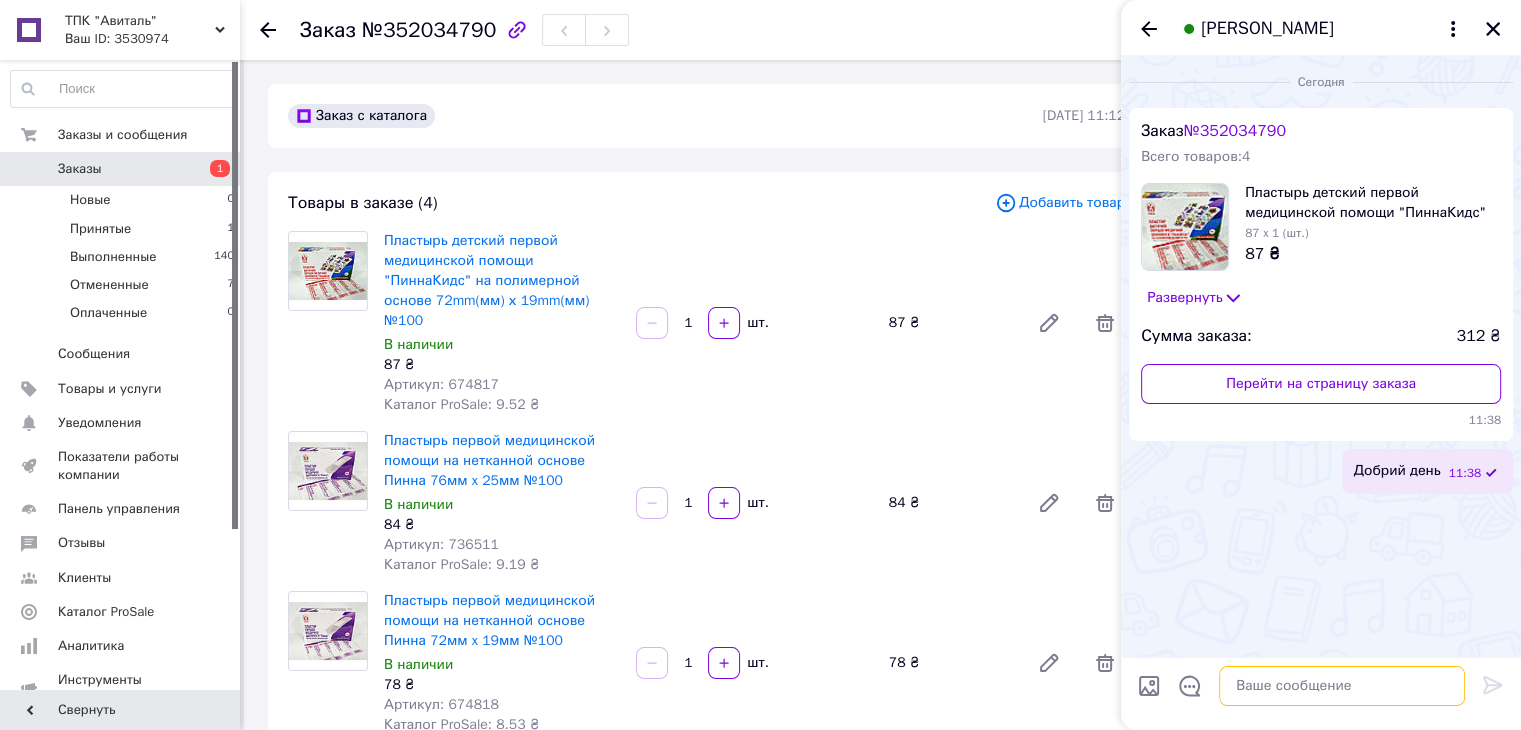 paste on "Оплата
Найменування отримувача: ФОП Арановський Віталій Аркадійович
Код одержувача:2139418693
Рахунок отримувача у форматі відповідно до стандарту IBAN: UA983052990000026005050229817
Назва банку: АТ КБ «ПриватБанк»
Призначення платежу: Оплата за товар
Сума: 225 грн" 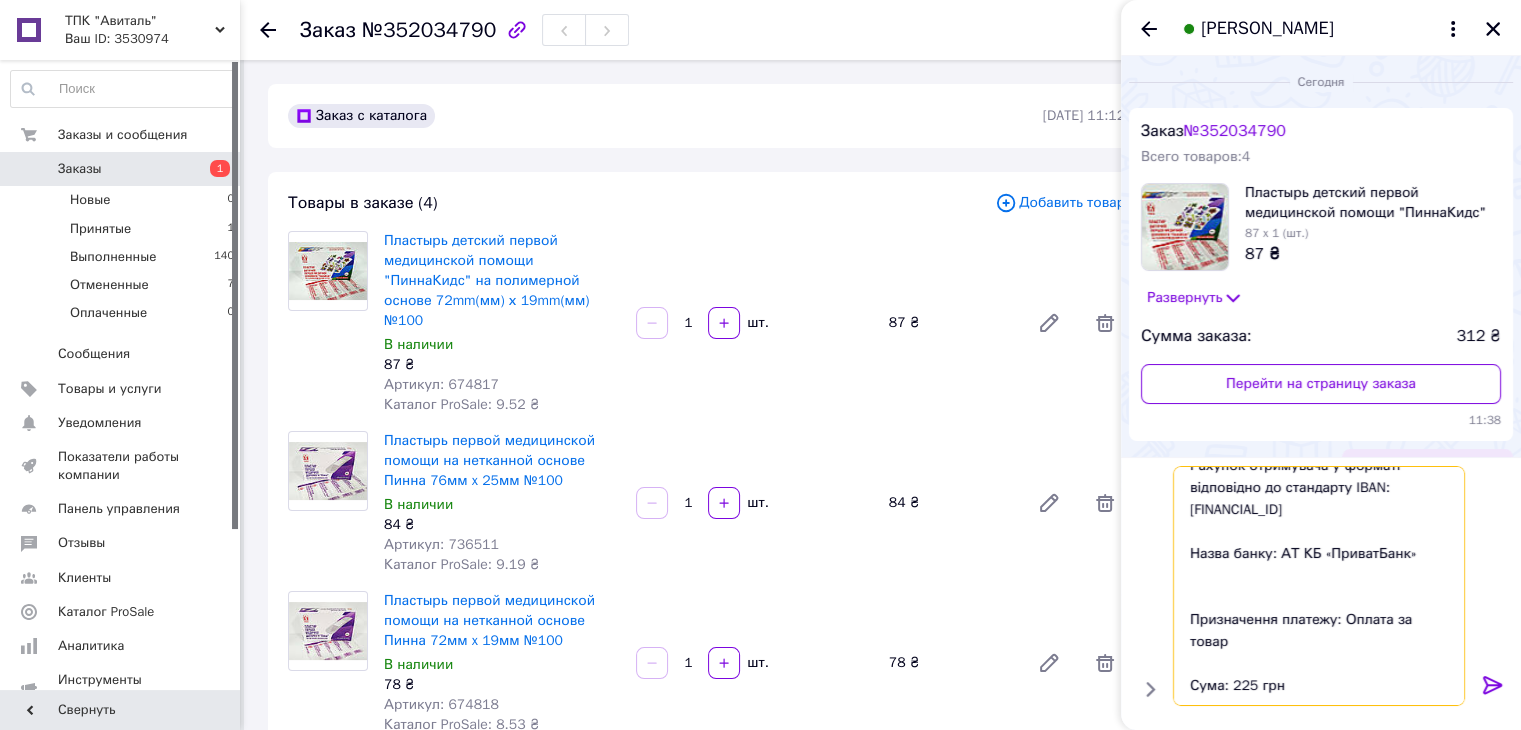 scroll, scrollTop: 152, scrollLeft: 0, axis: vertical 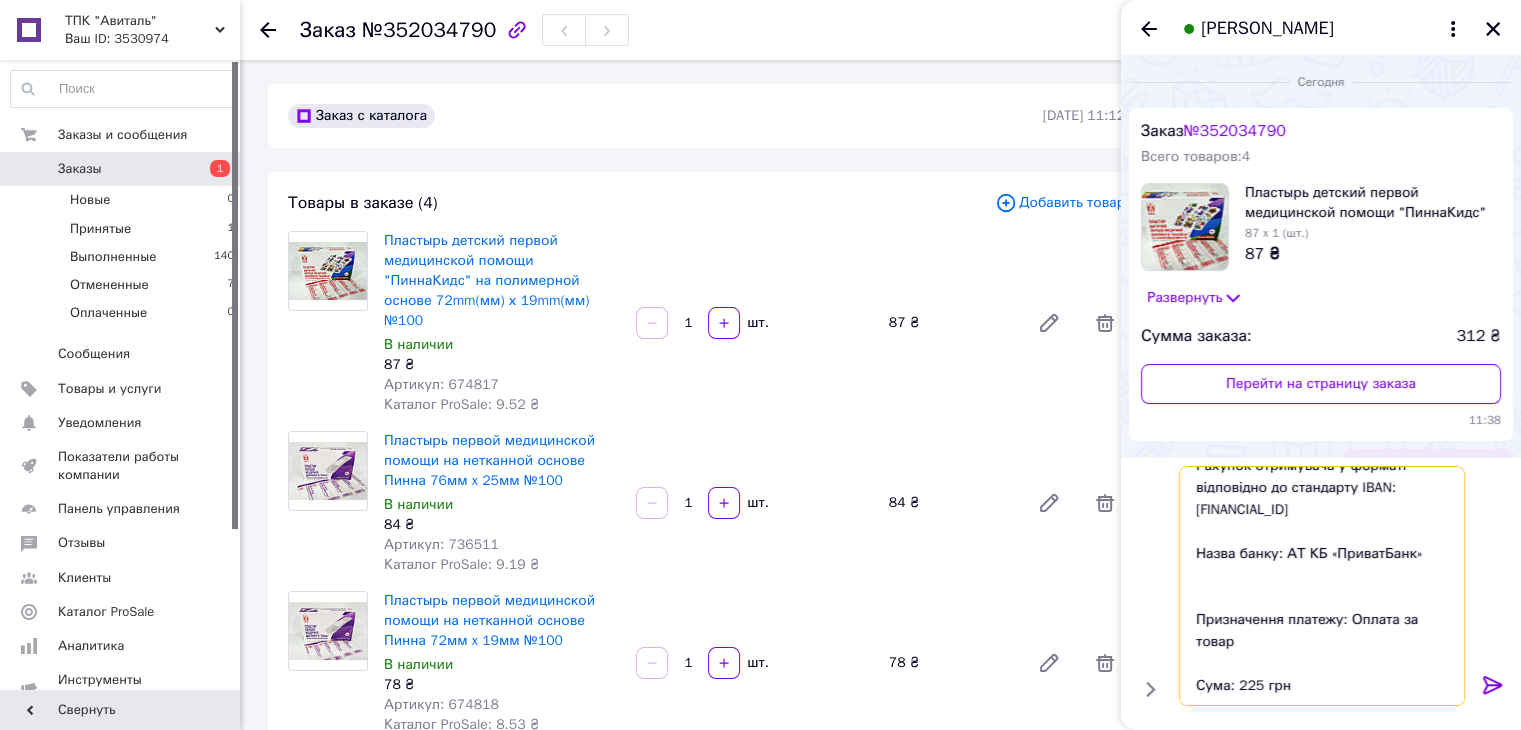 drag, startPoint x: 1258, startPoint y: 682, endPoint x: 1236, endPoint y: 692, distance: 24.166092 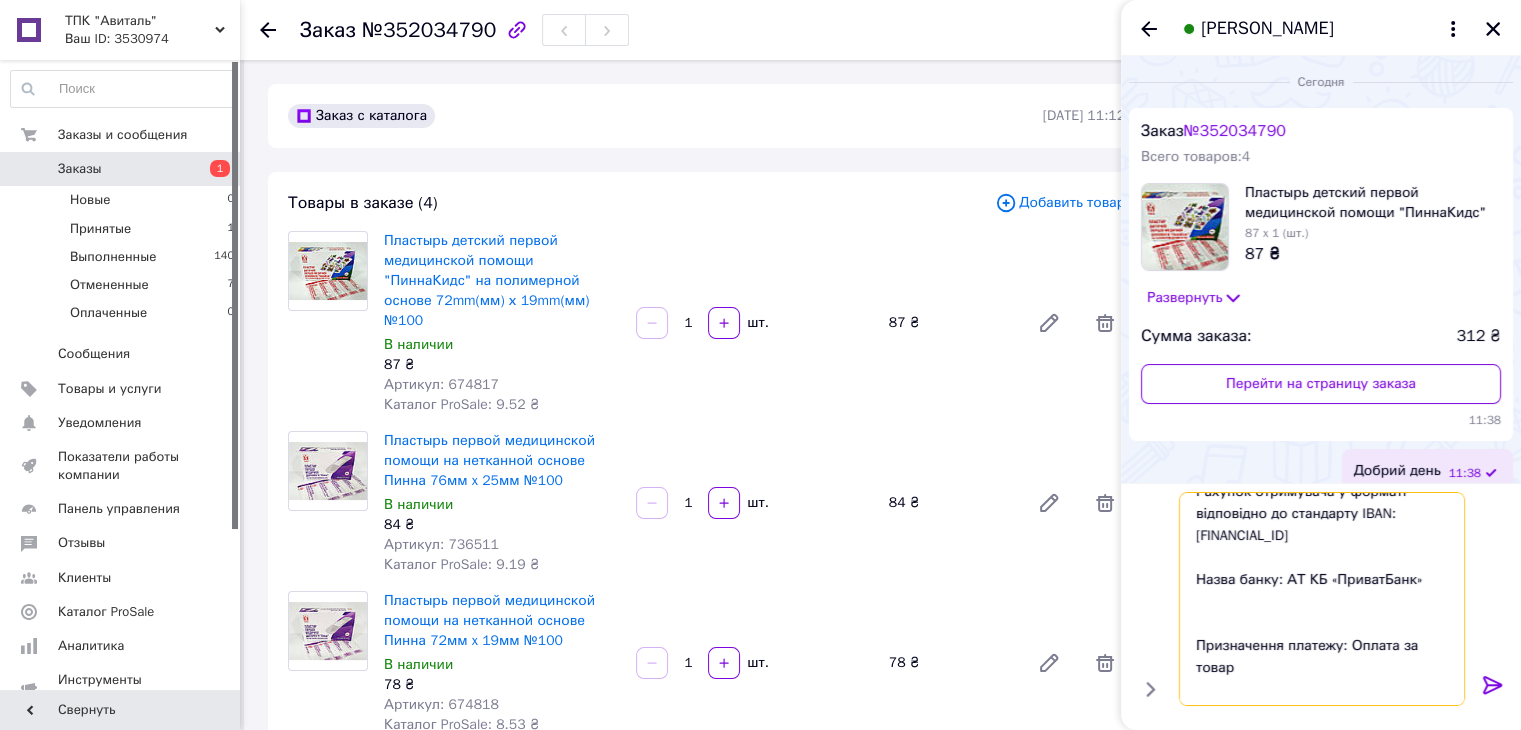 scroll, scrollTop: 168, scrollLeft: 0, axis: vertical 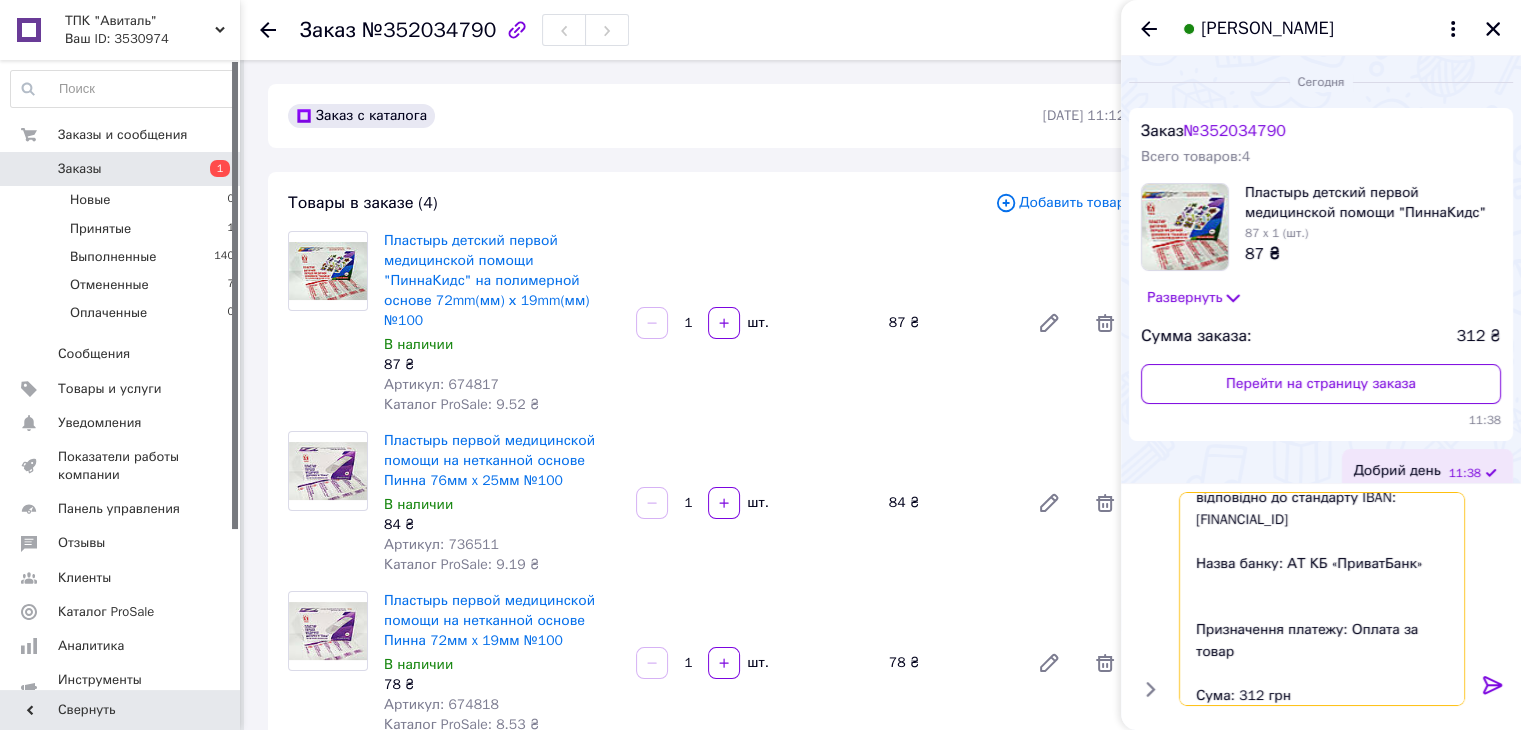 click on "Оплата
Найменування отримувача: ФОП Арановський Віталій Аркадійович
Код одержувача:2139418693
Рахунок отримувача у форматі відповідно до стандарту IBAN: UA983052990000026005050229817
Назва банку: АТ КБ «ПриватБанк»
Призначення платежу: Оплата за товар
Сума: 312 грн" at bounding box center (1322, 599) 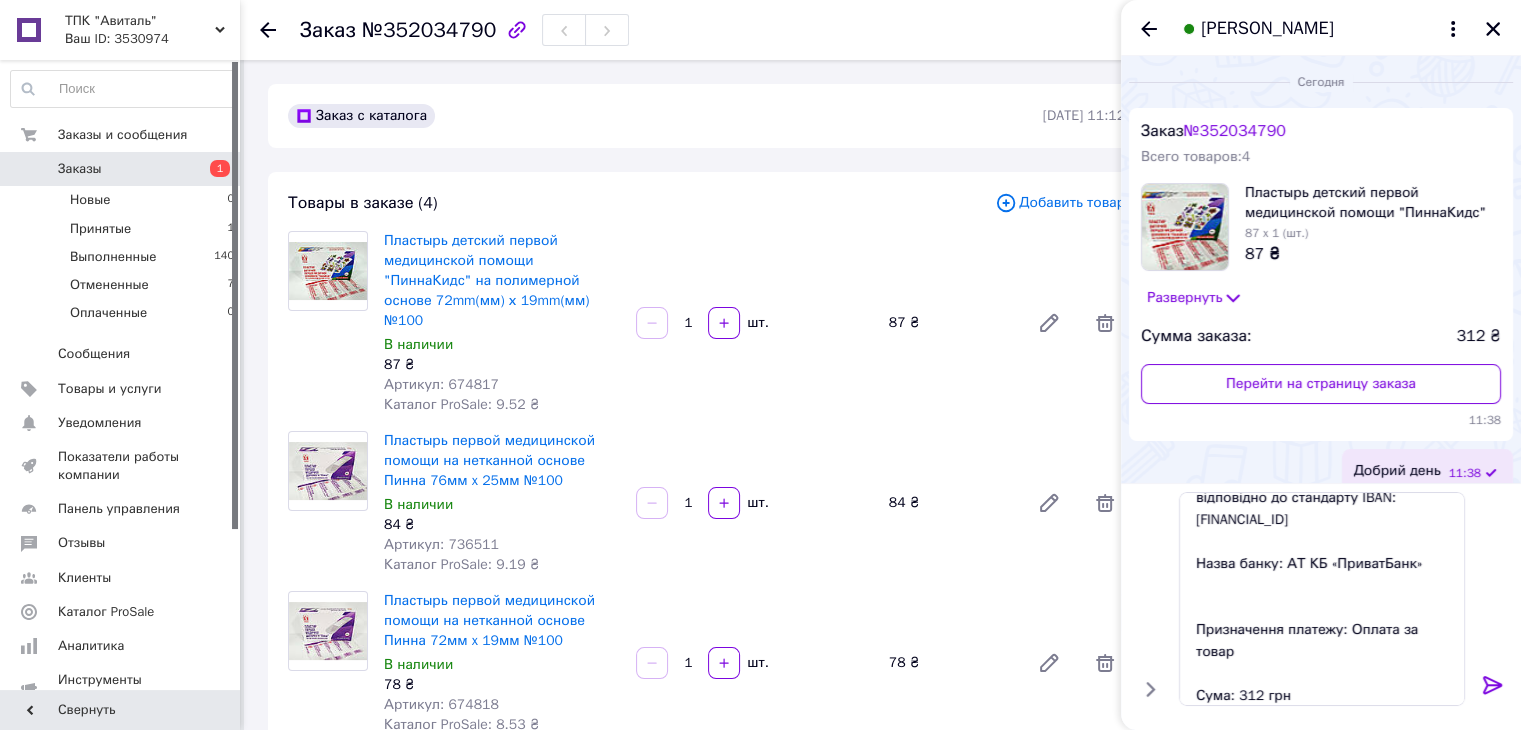 click 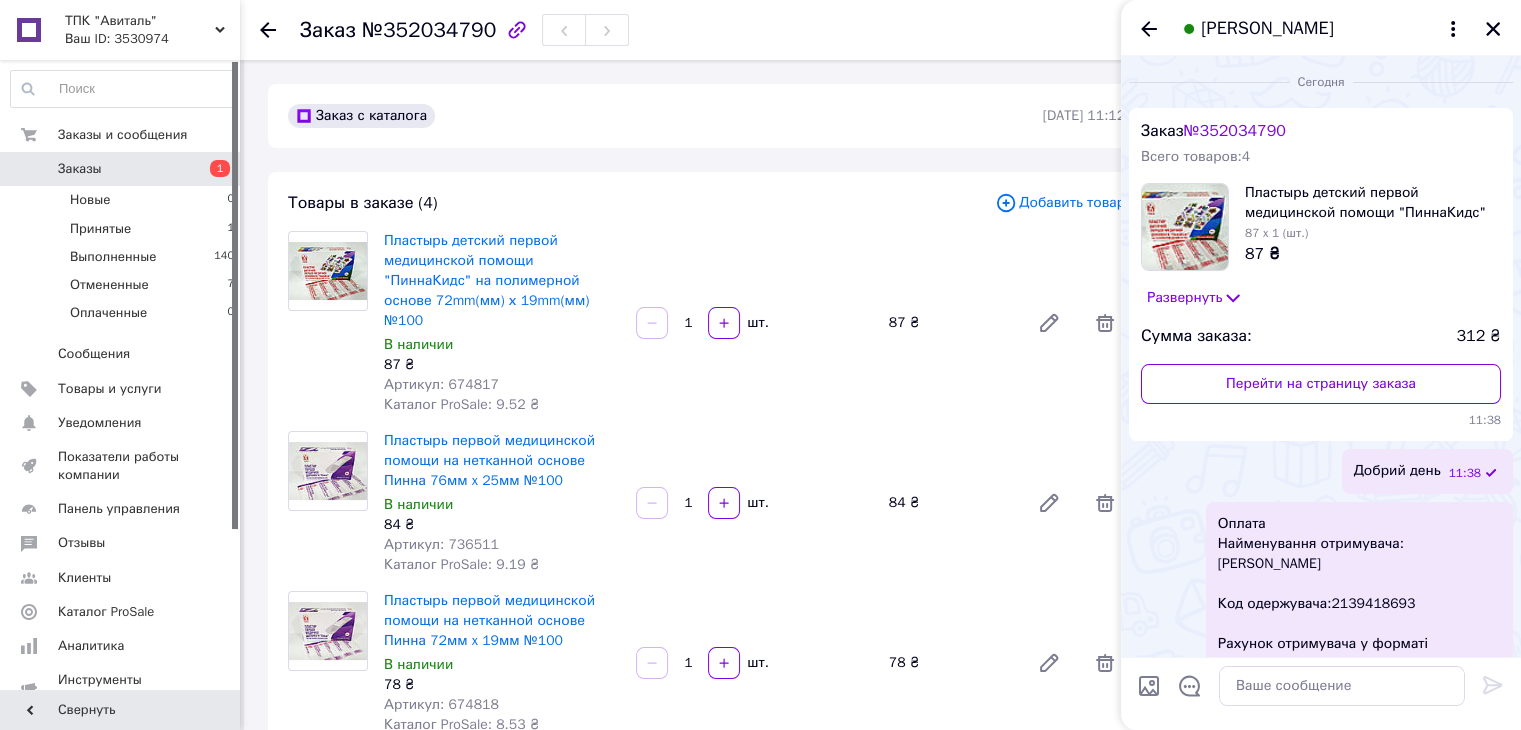 scroll, scrollTop: 0, scrollLeft: 0, axis: both 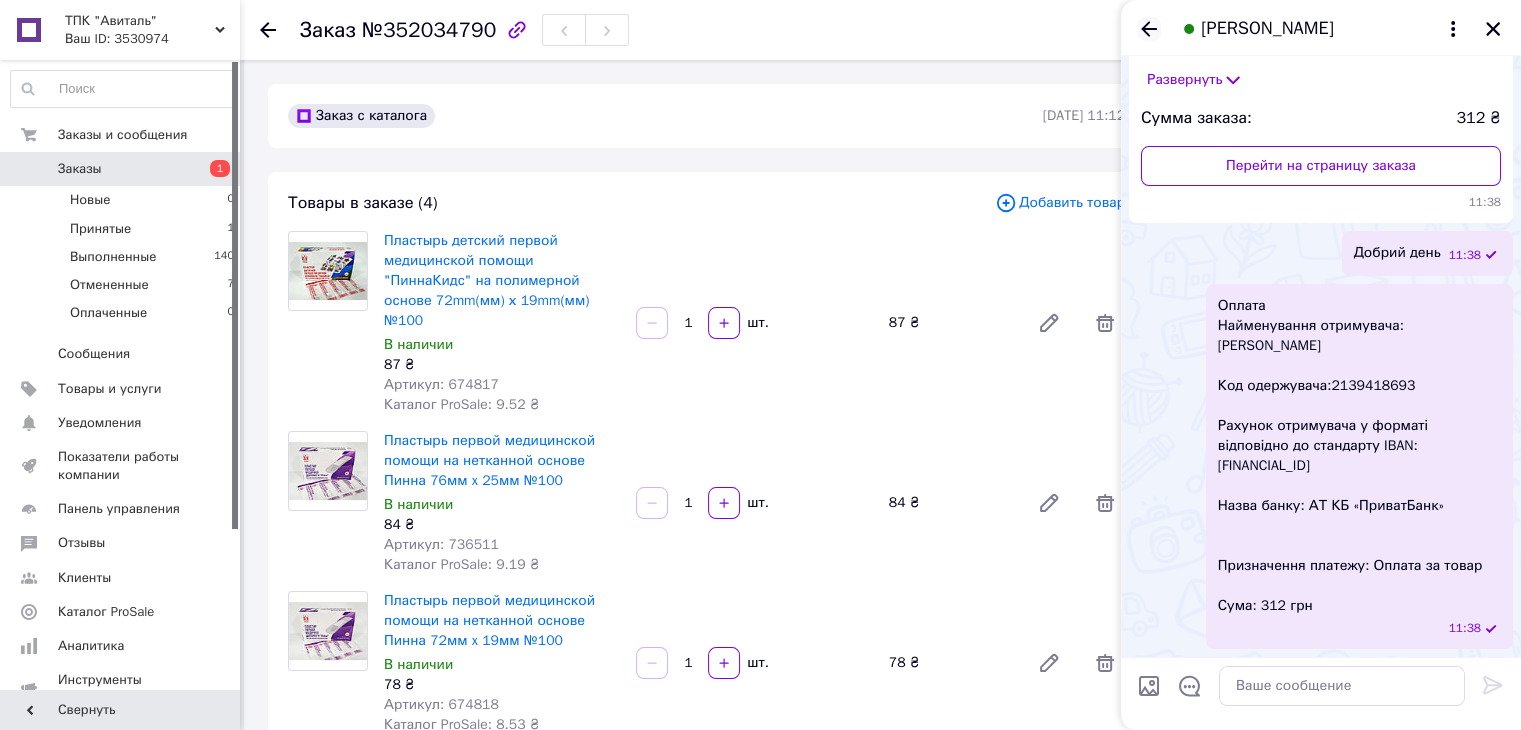 click 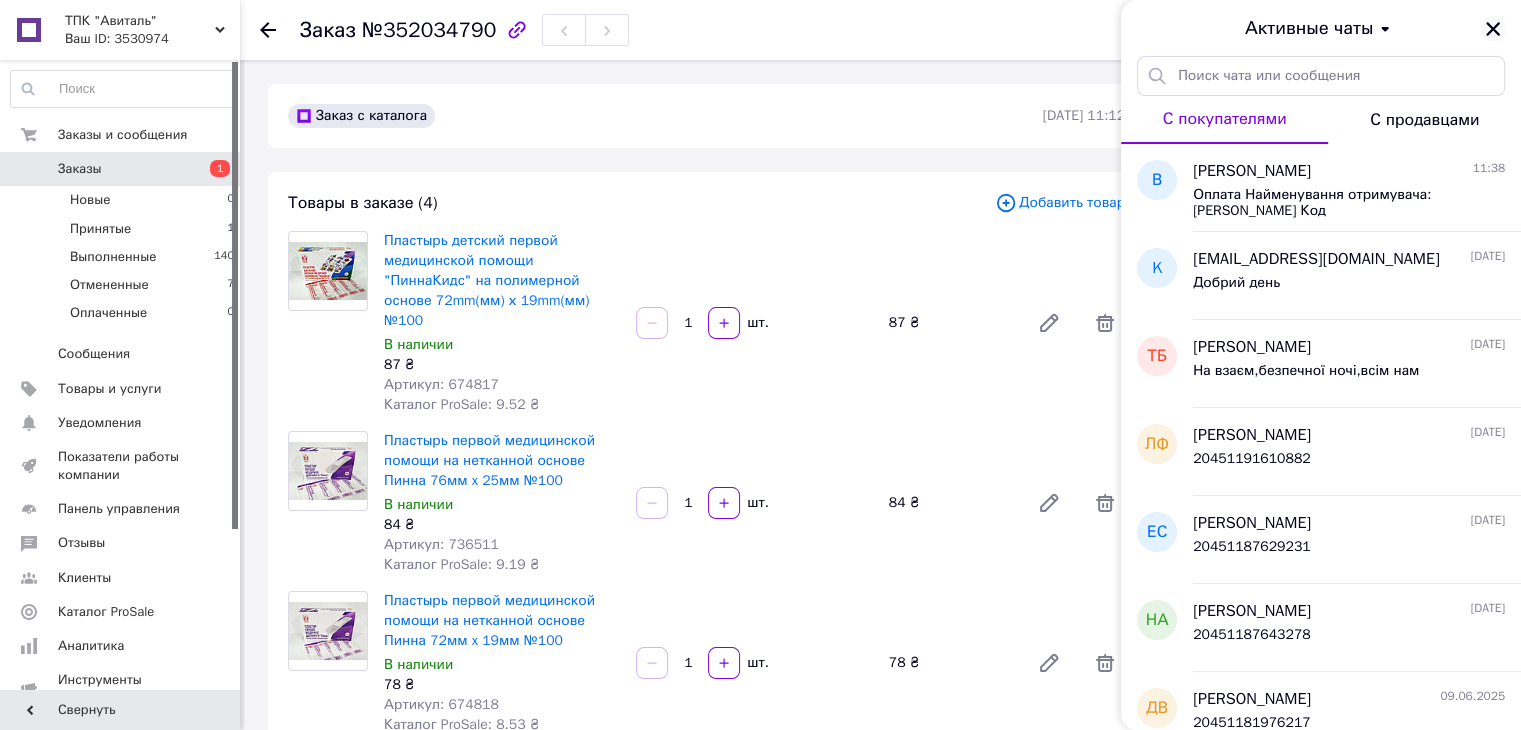 click 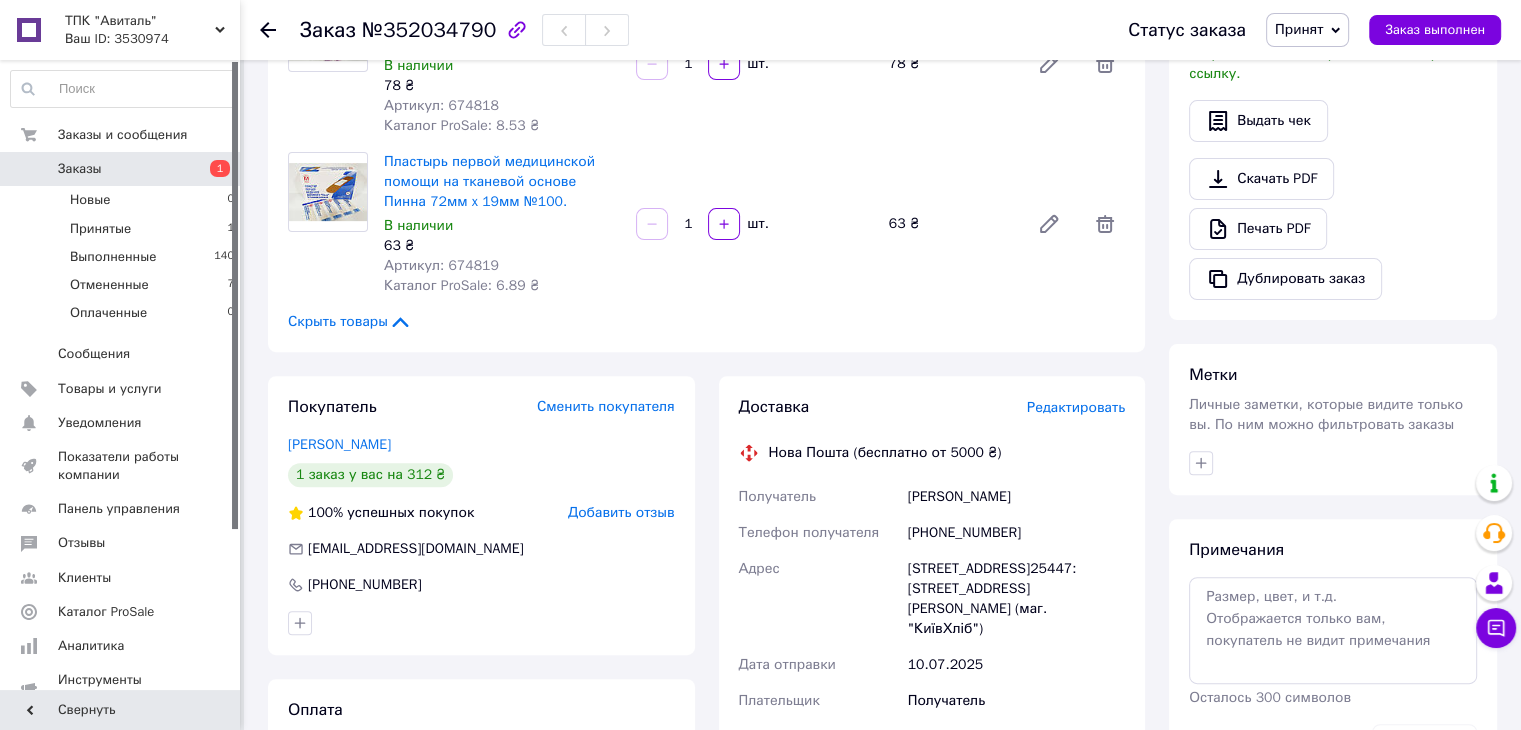 scroll, scrollTop: 600, scrollLeft: 0, axis: vertical 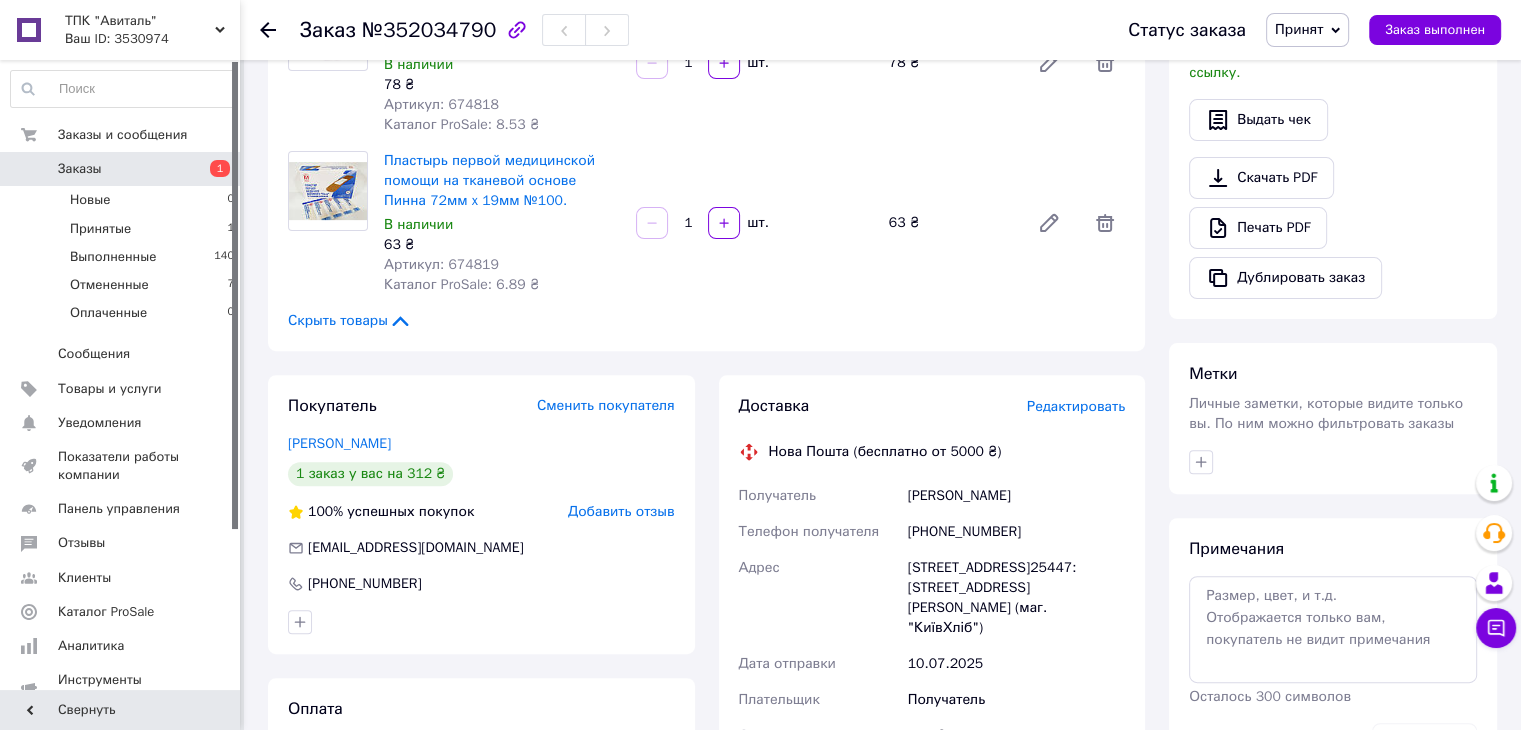 drag, startPoint x: 1046, startPoint y: 474, endPoint x: 904, endPoint y: 469, distance: 142.088 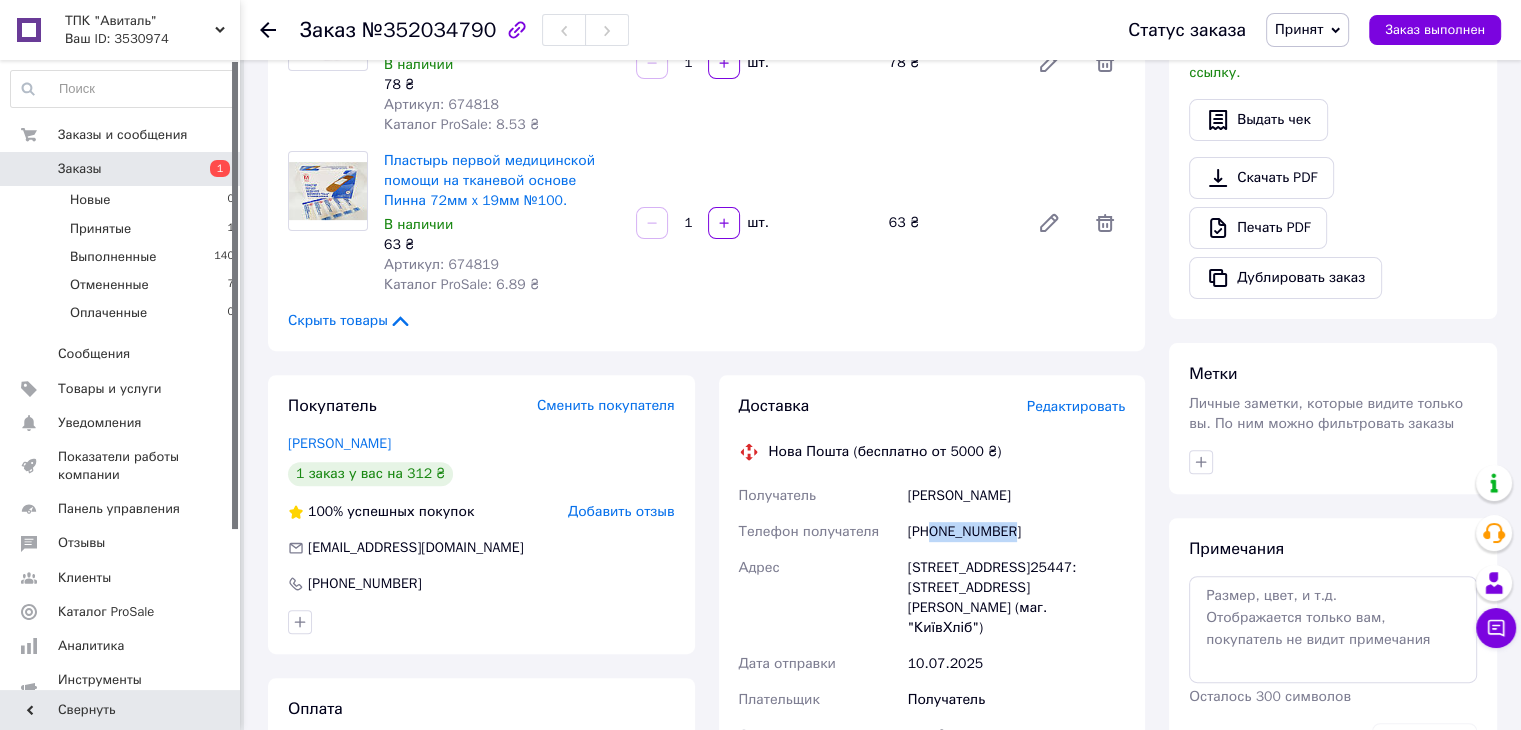 drag, startPoint x: 932, startPoint y: 511, endPoint x: 1015, endPoint y: 516, distance: 83.15047 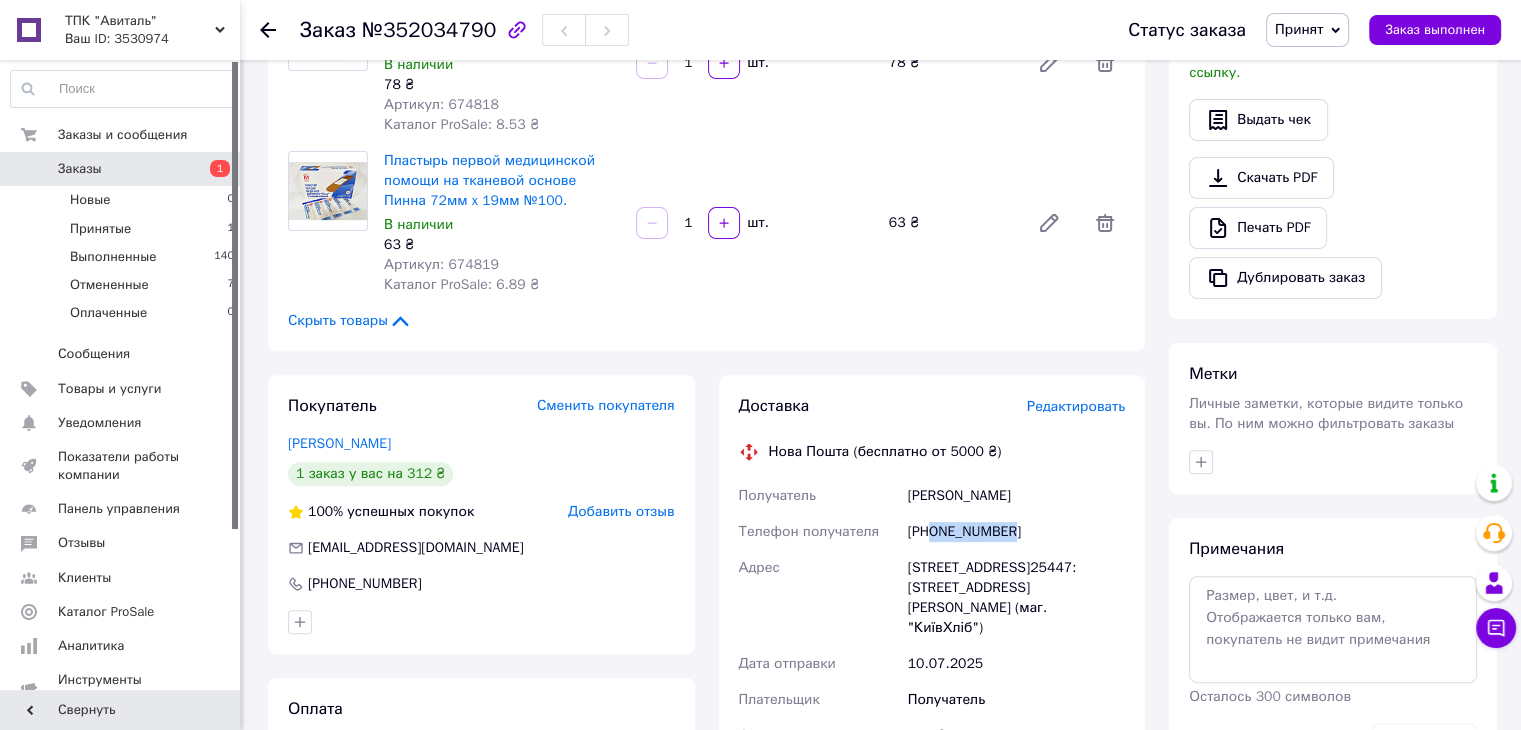 copy on "0989238872" 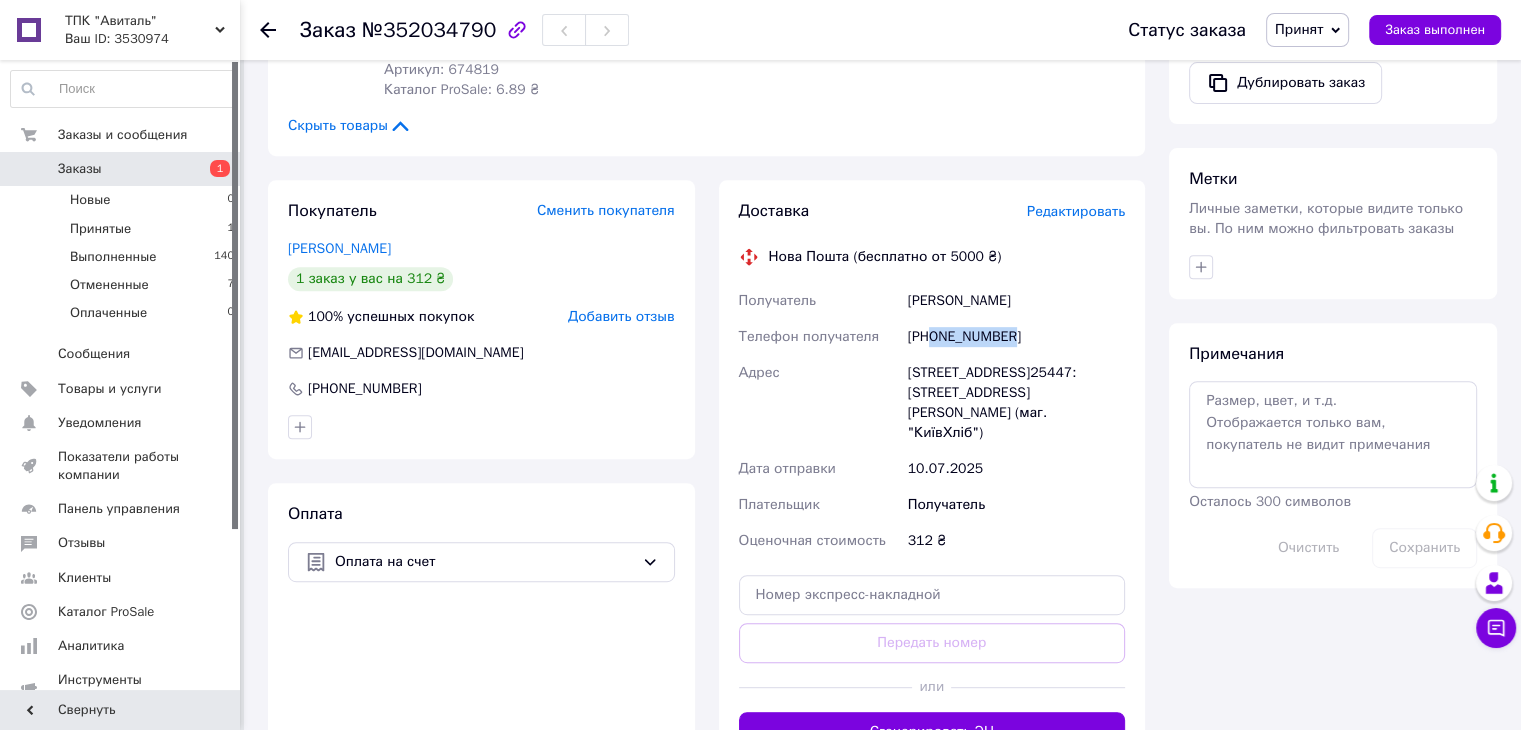 scroll, scrollTop: 800, scrollLeft: 0, axis: vertical 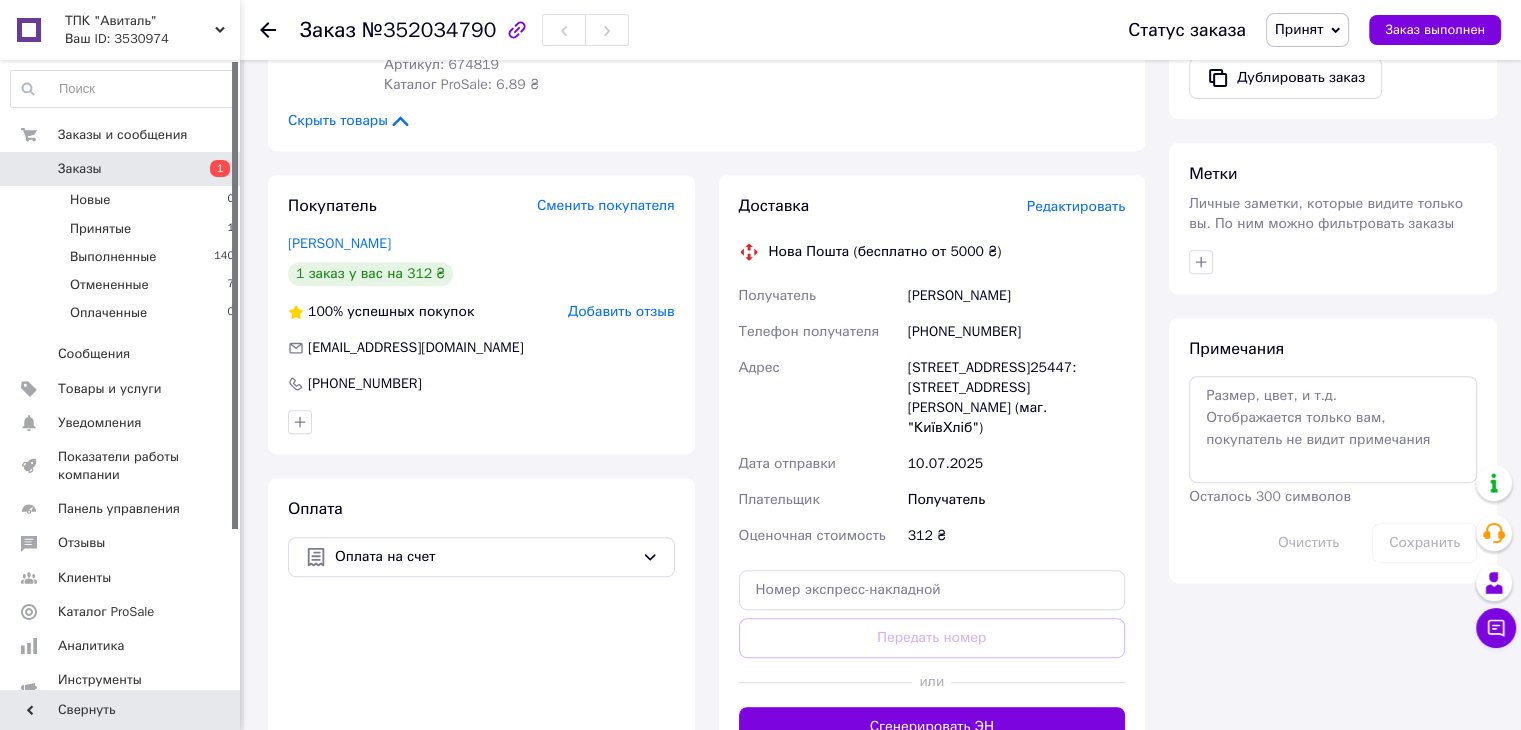 click 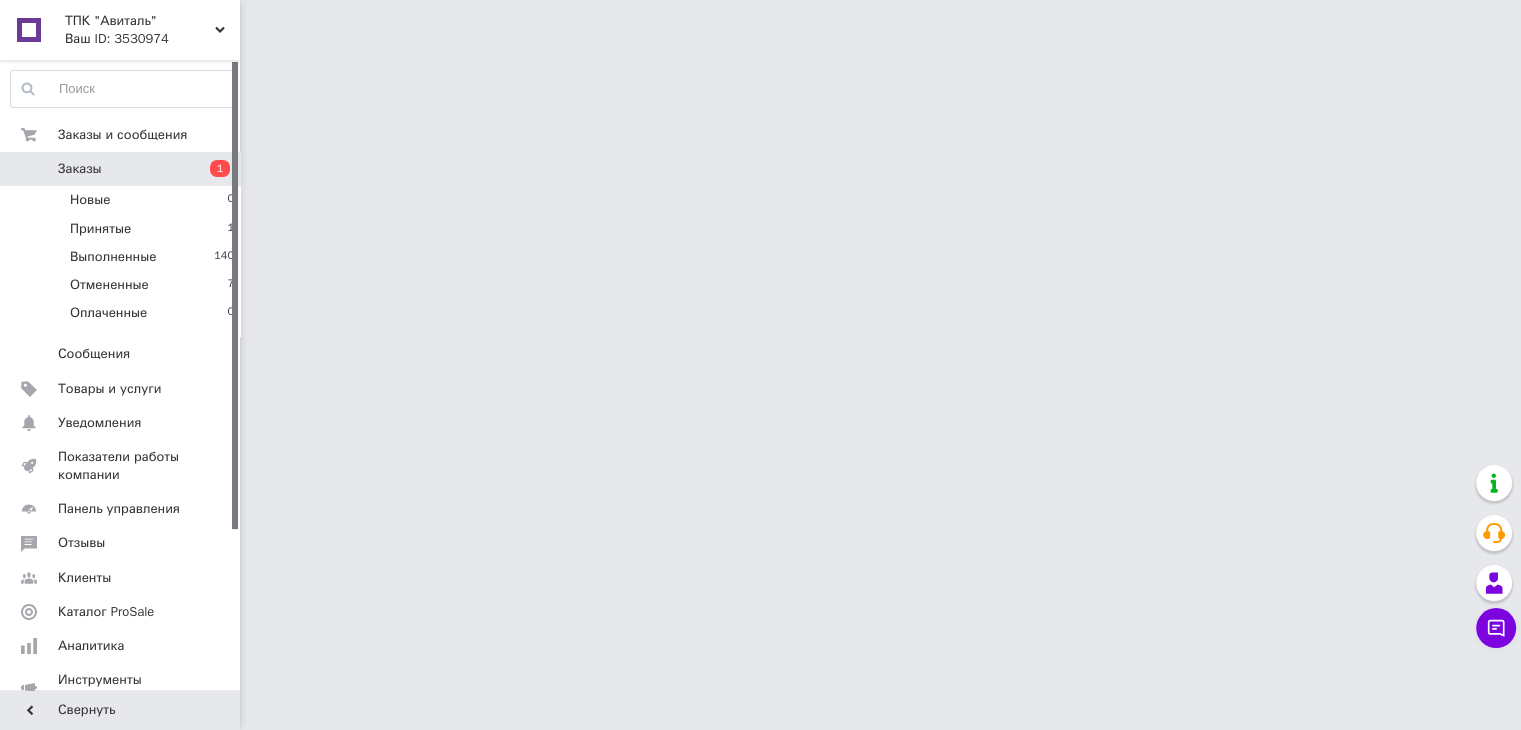 scroll, scrollTop: 0, scrollLeft: 0, axis: both 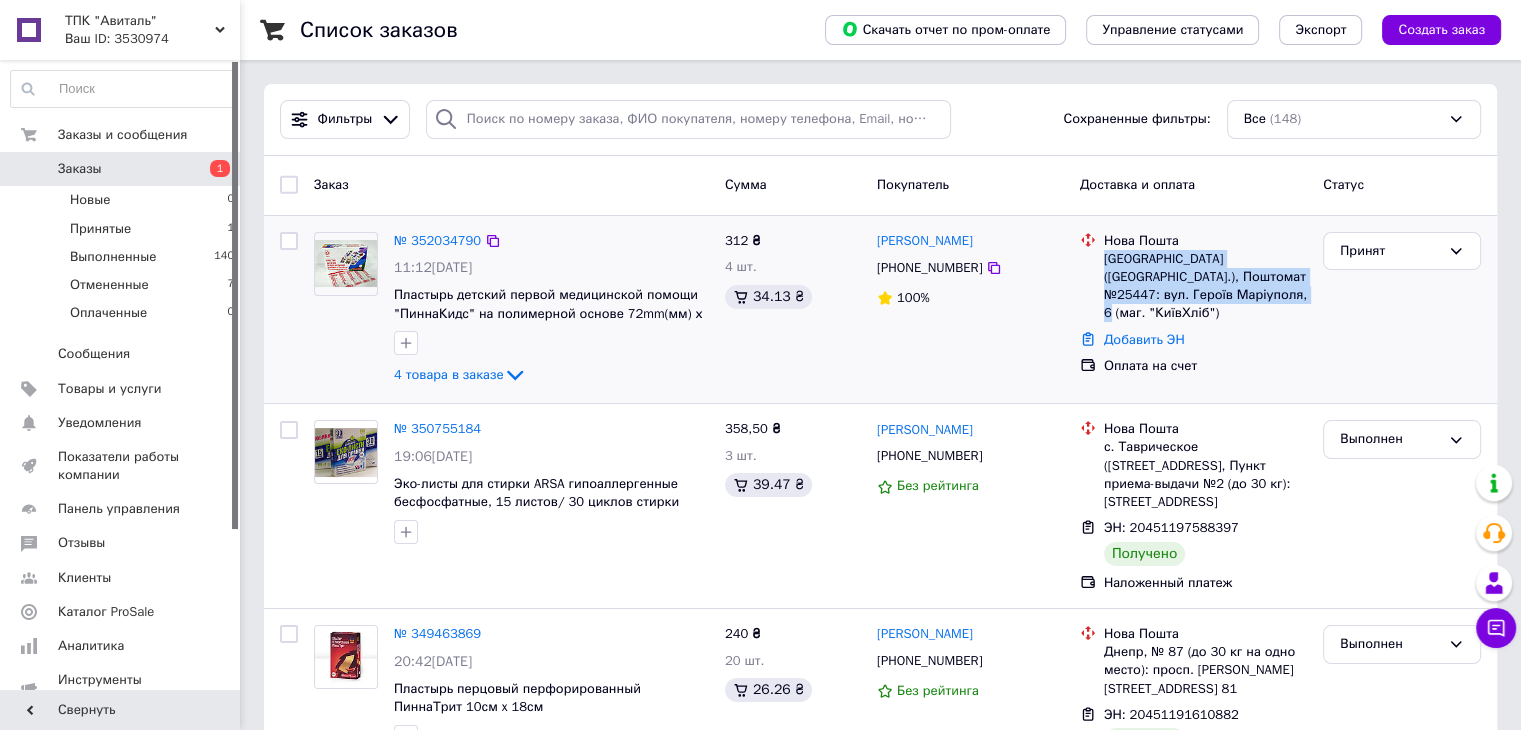 drag, startPoint x: 1101, startPoint y: 261, endPoint x: 1208, endPoint y: 295, distance: 112.27199 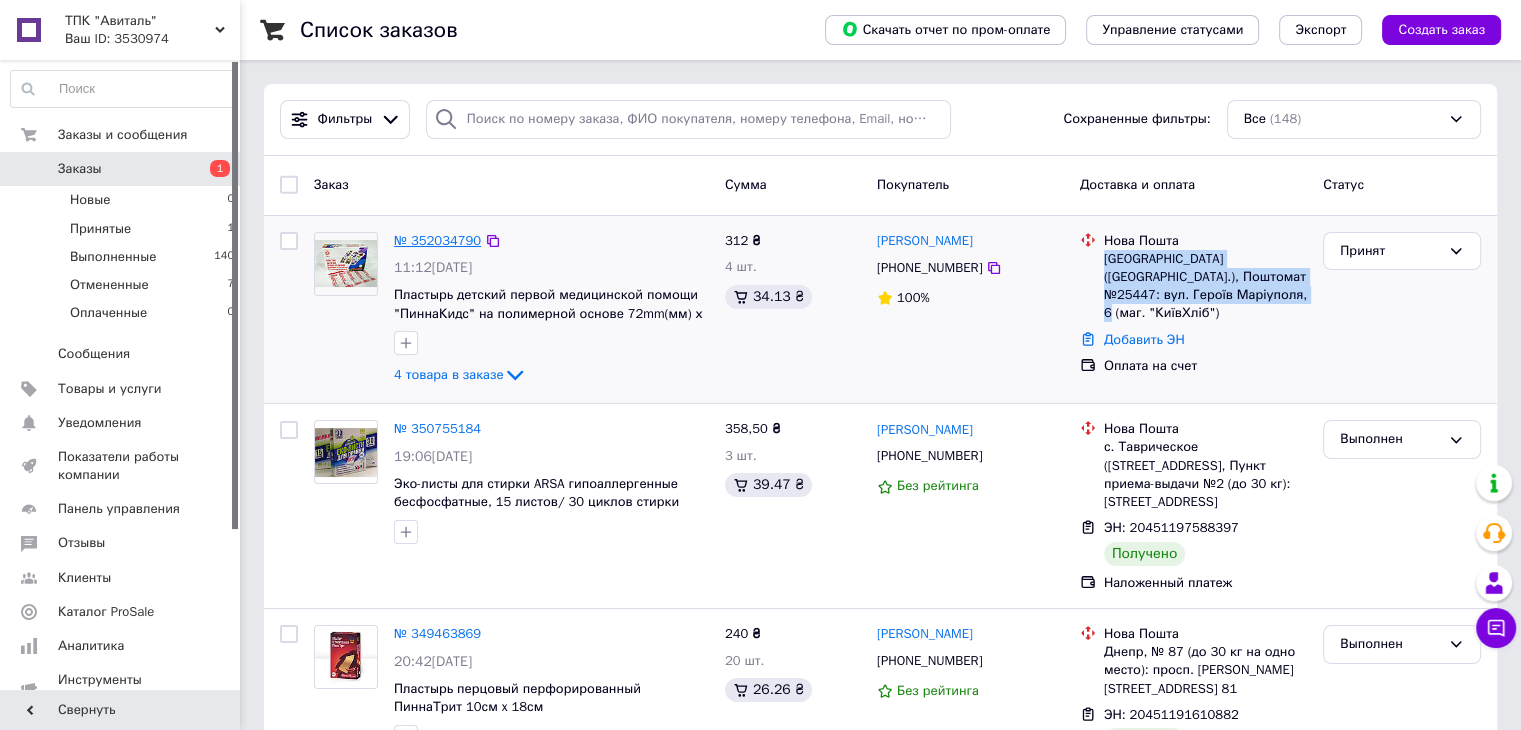 click on "№ 352034790" at bounding box center (437, 240) 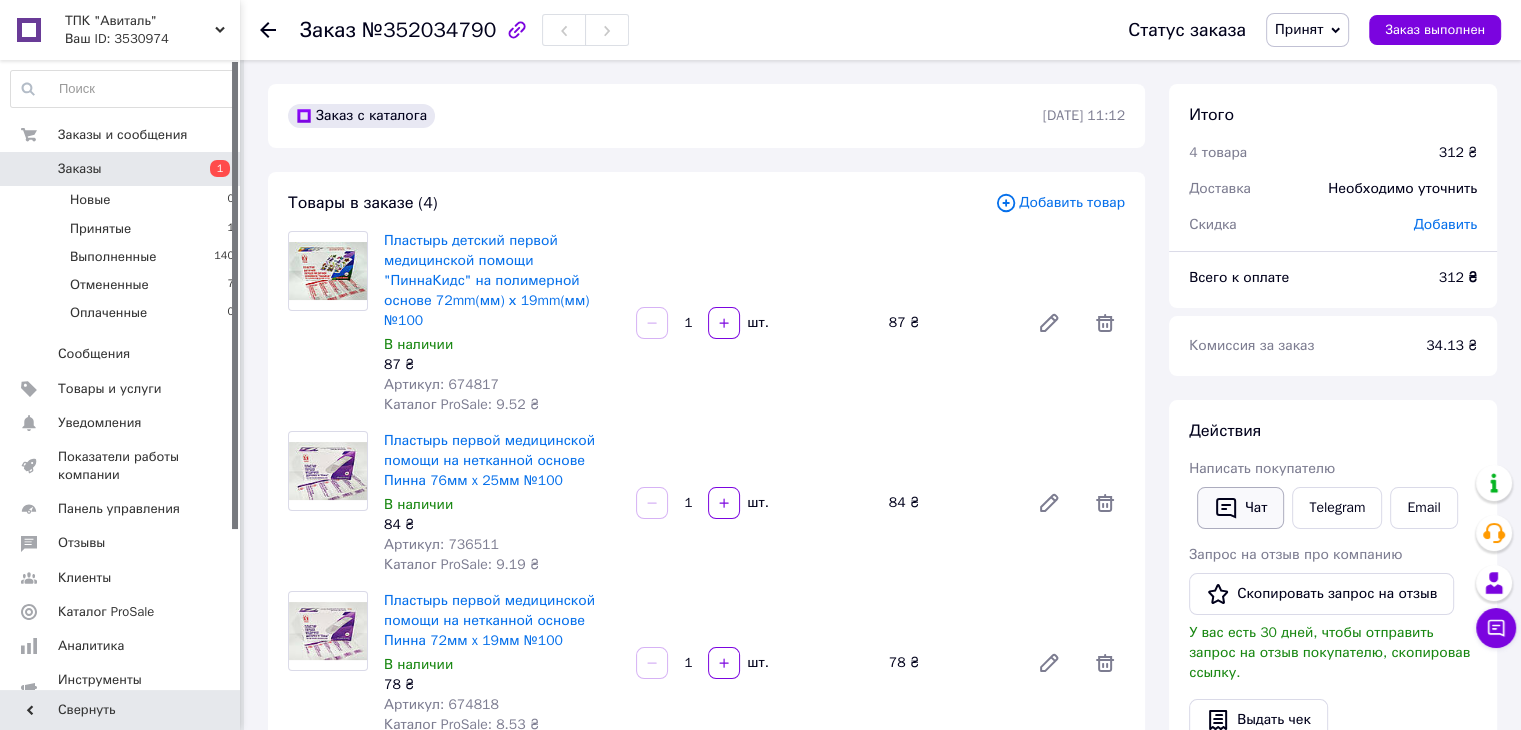 click 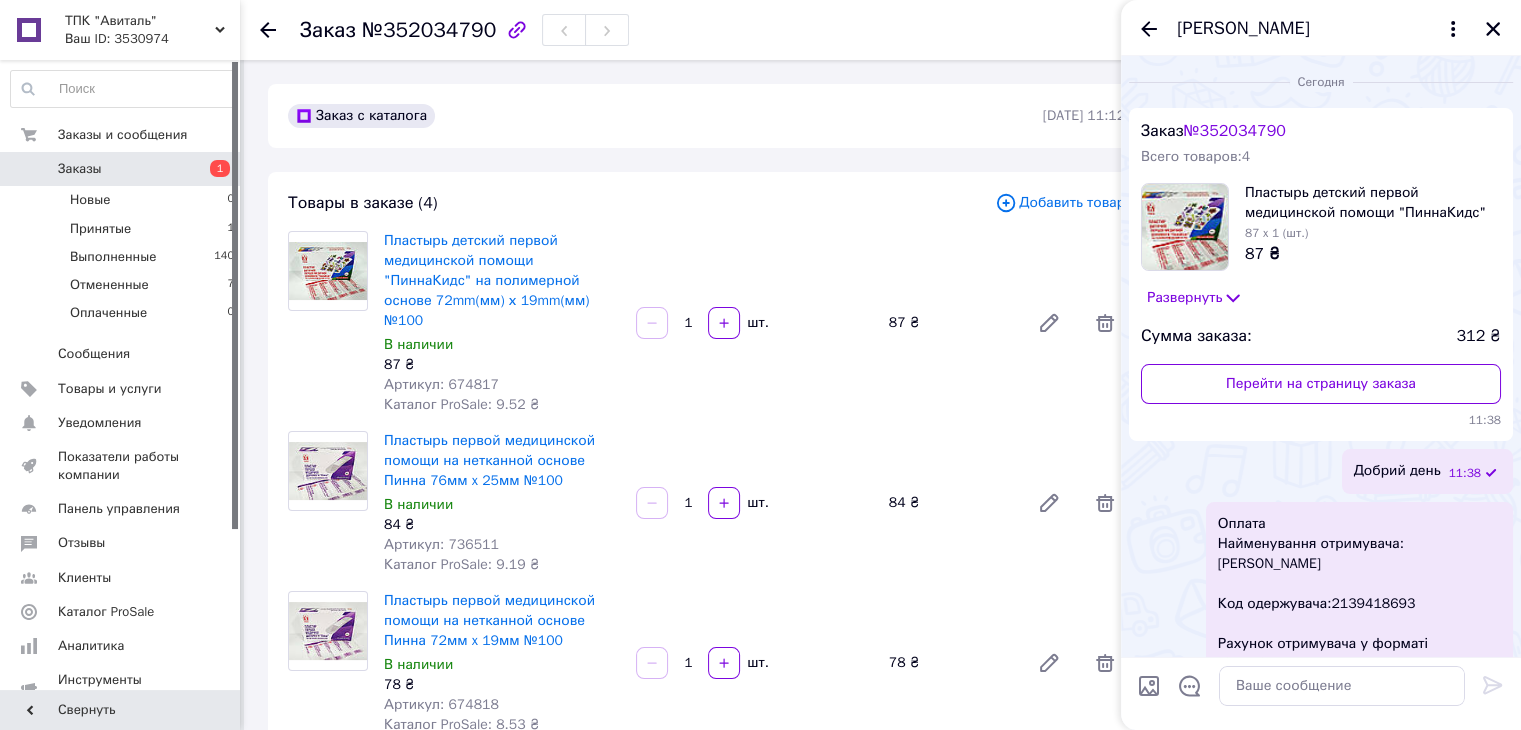 scroll, scrollTop: 218, scrollLeft: 0, axis: vertical 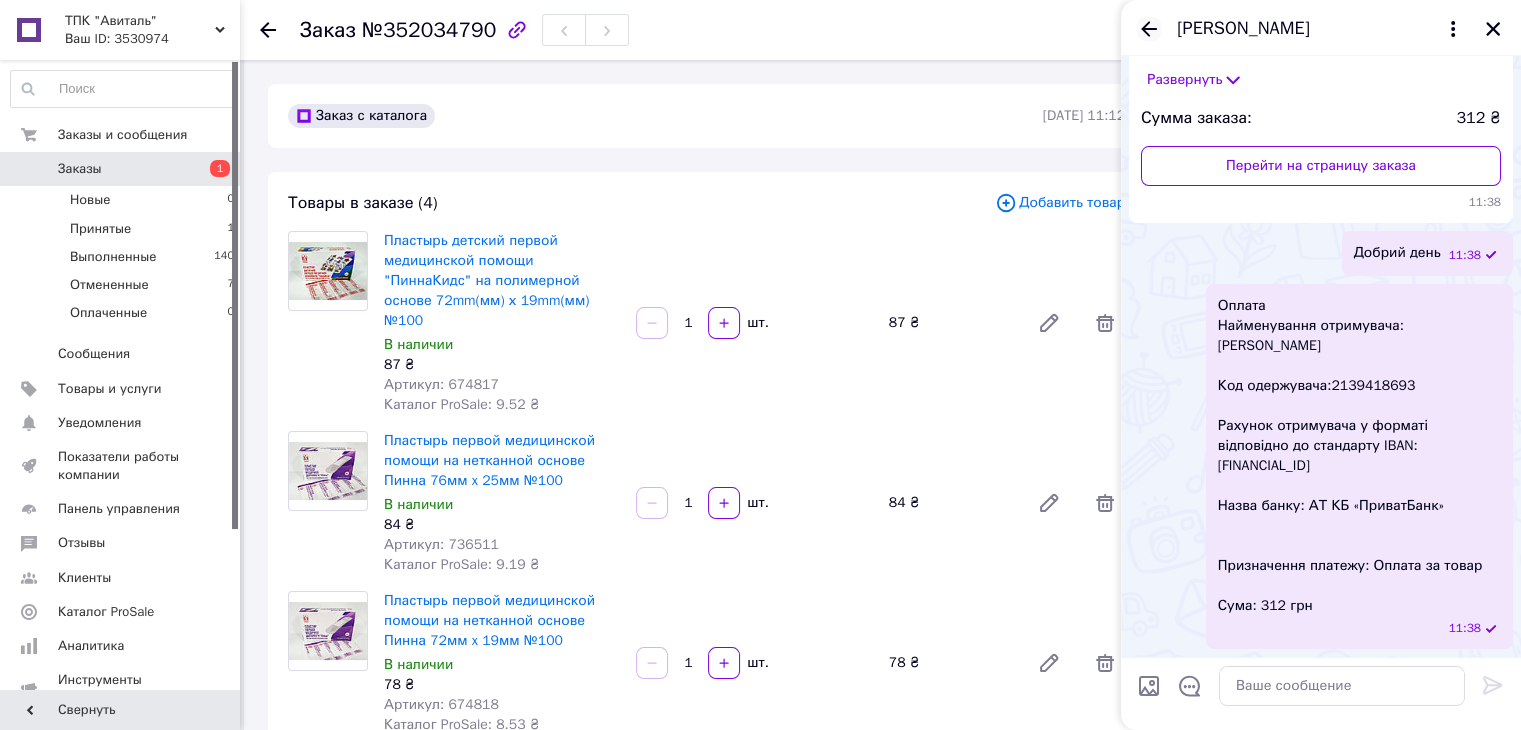click 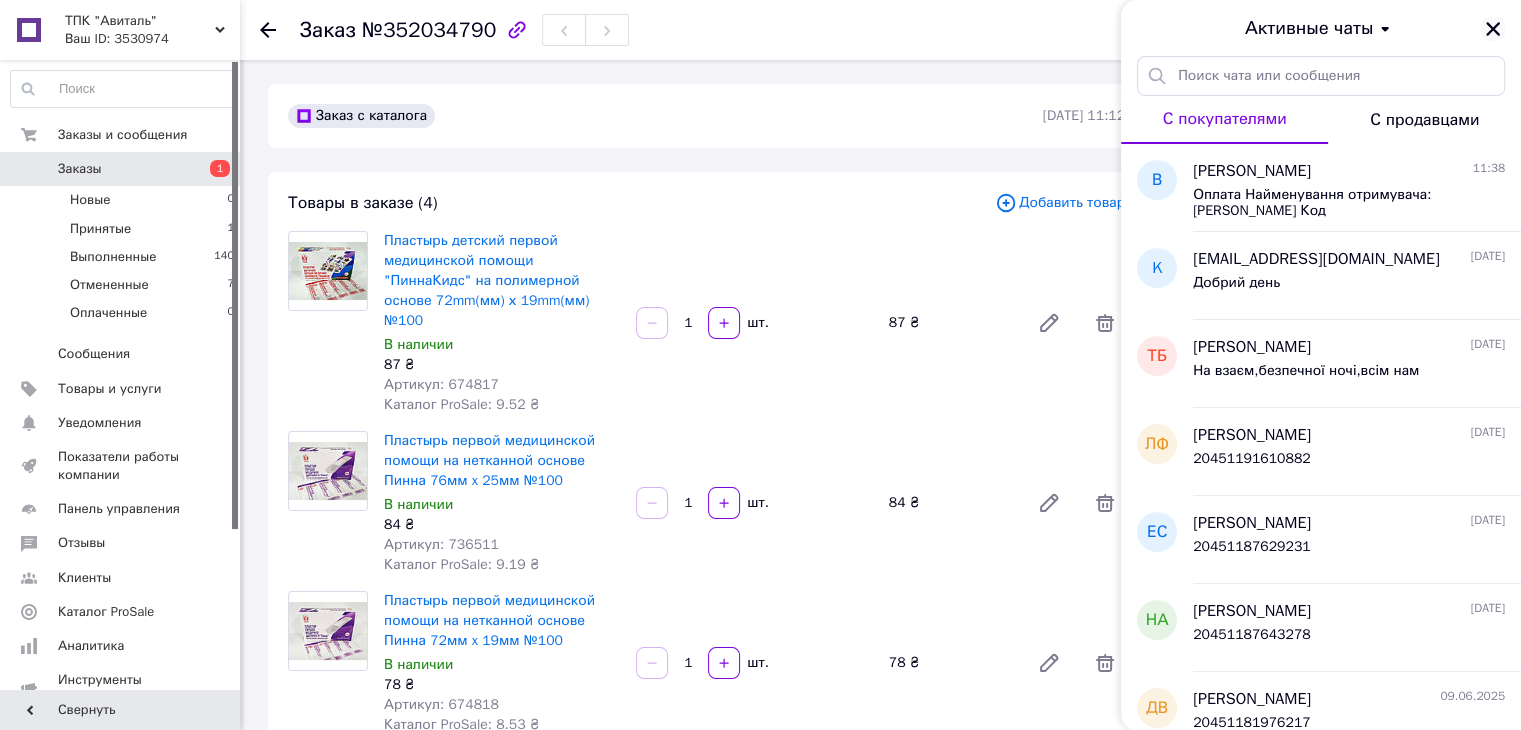 click 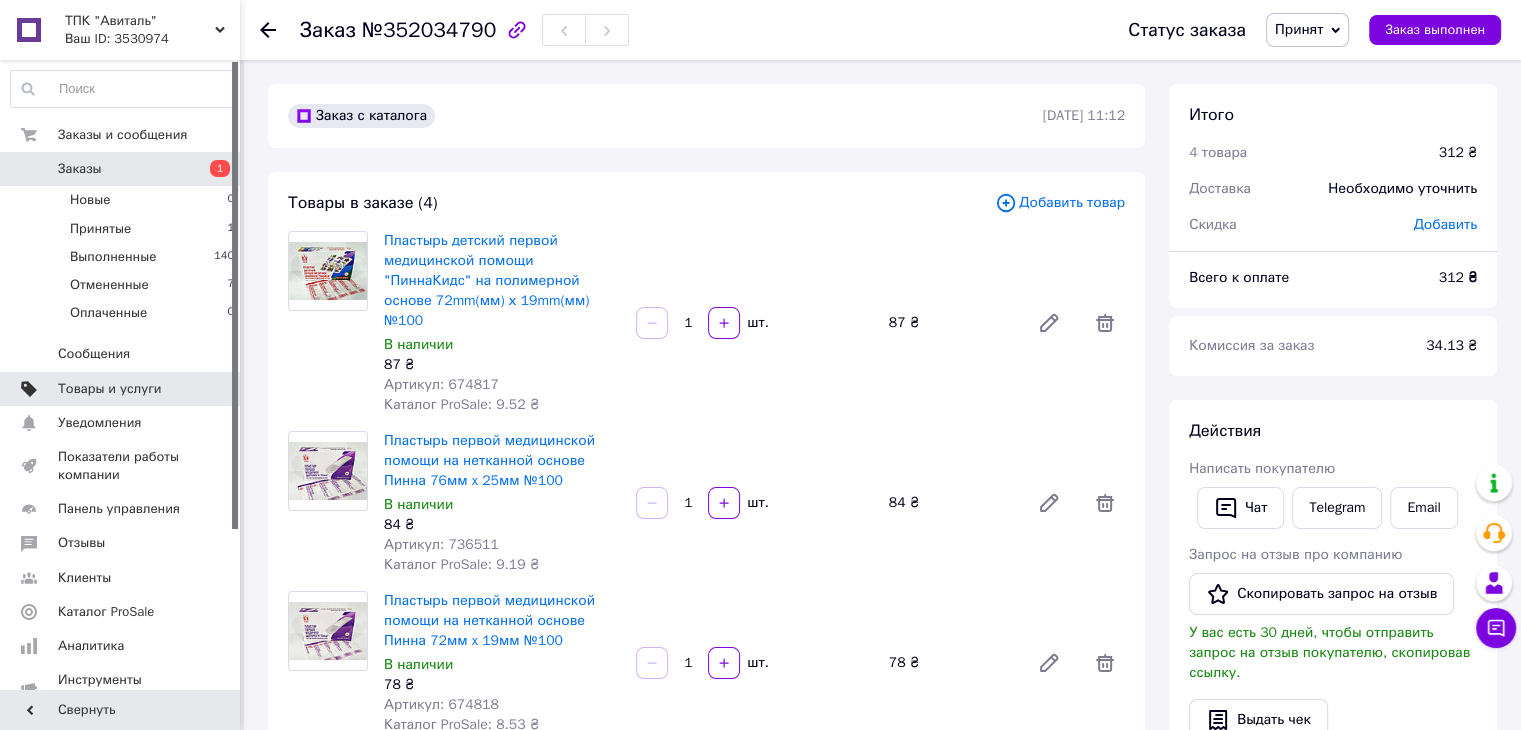 click on "Товары и услуги" at bounding box center (110, 389) 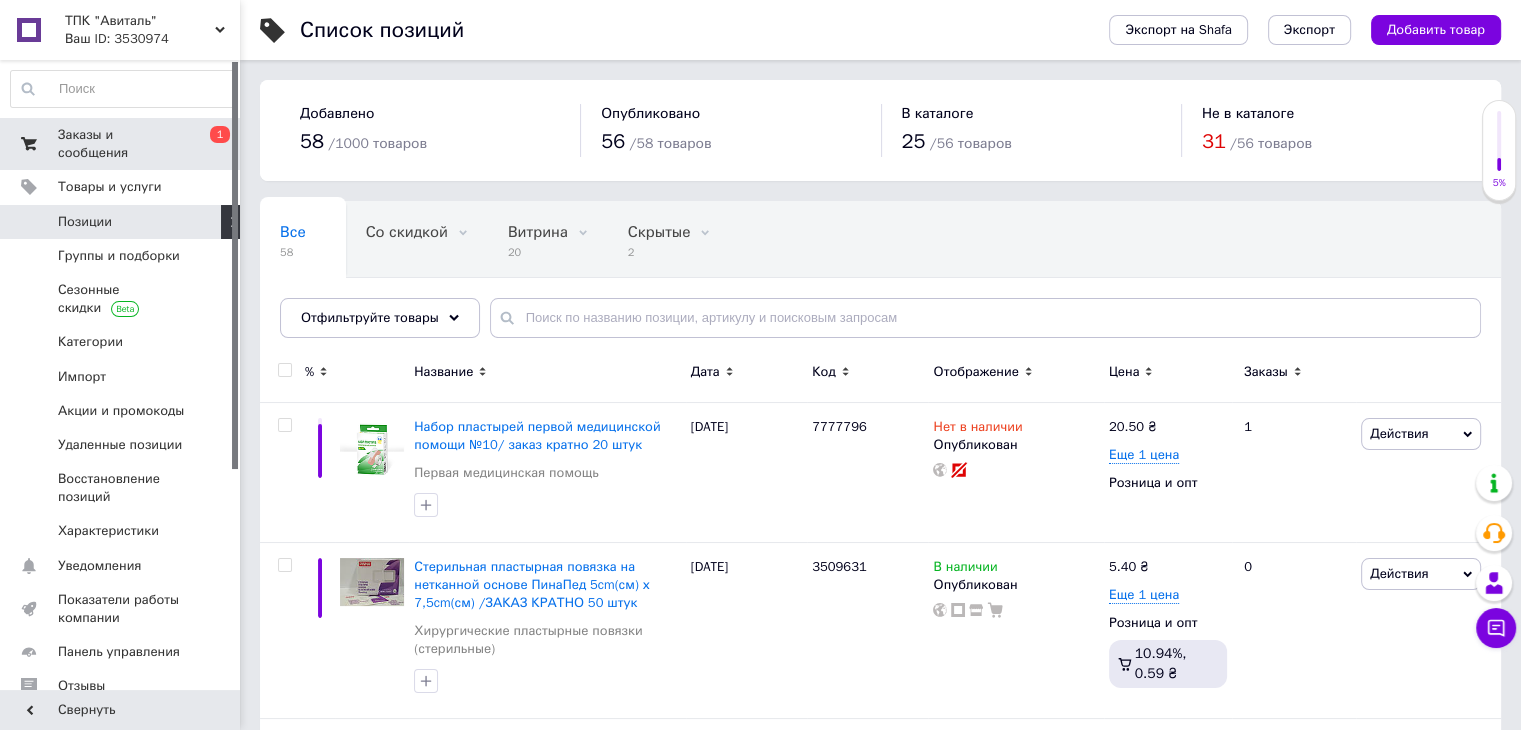click on "Заказы и сообщения" at bounding box center [121, 144] 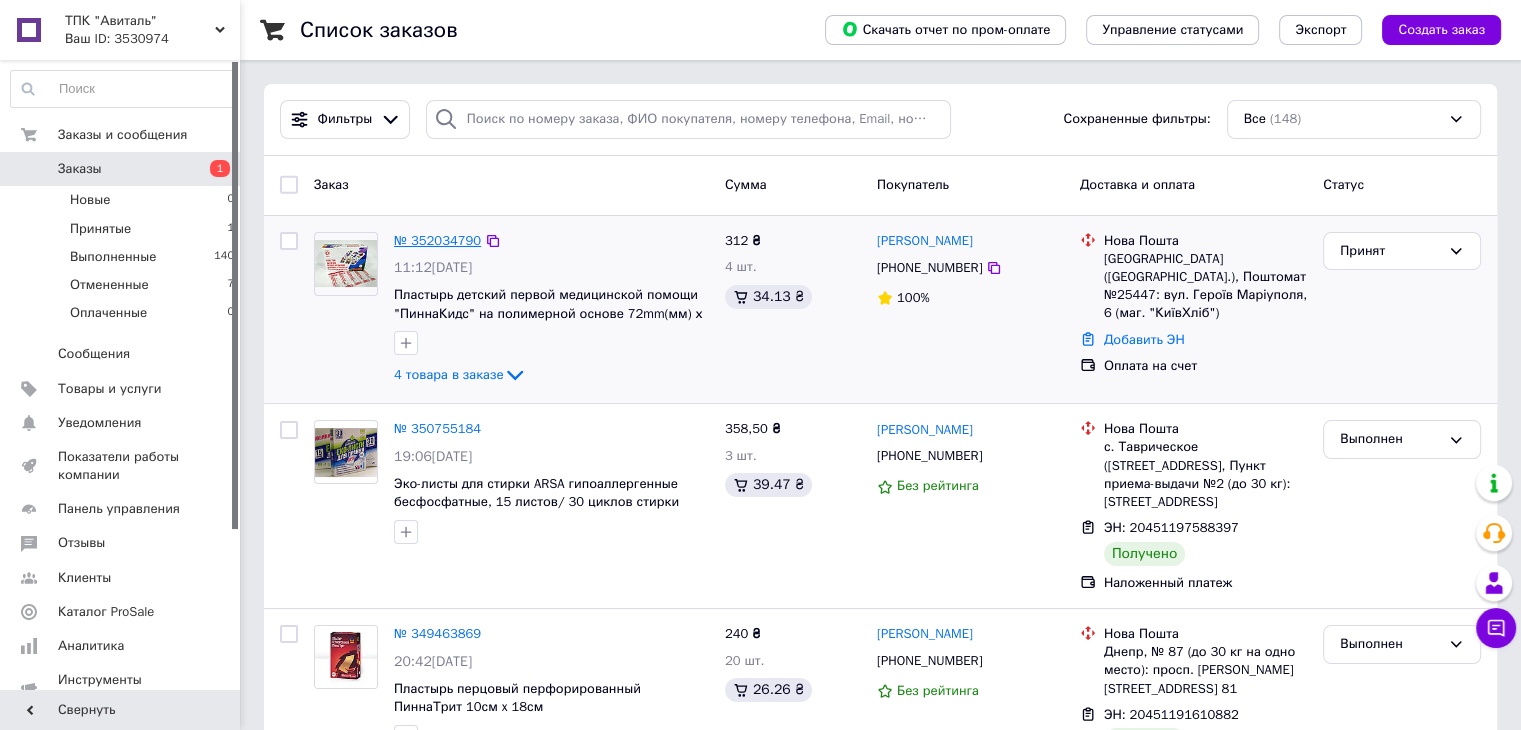 click on "№ 352034790" at bounding box center (437, 240) 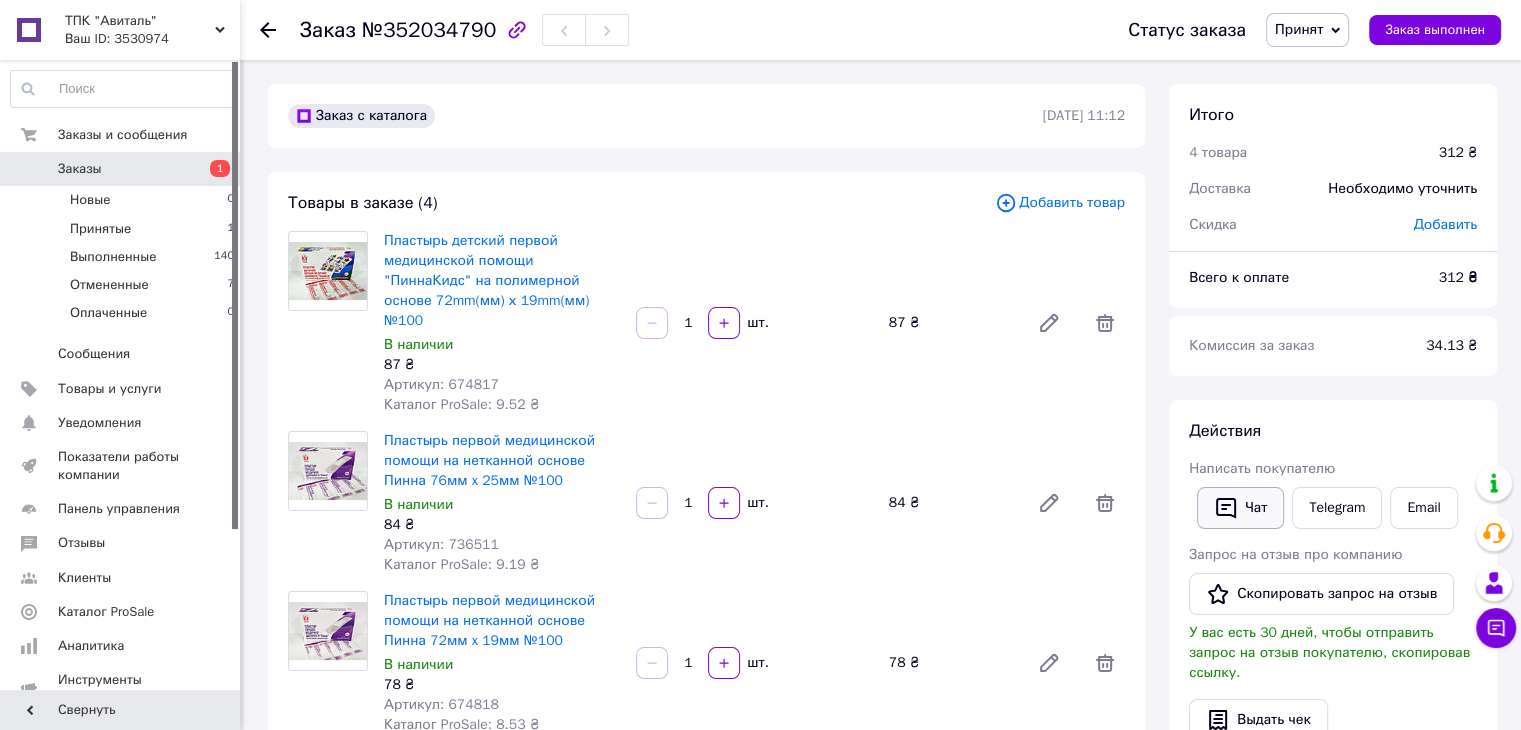 click on "Чат" at bounding box center [1240, 508] 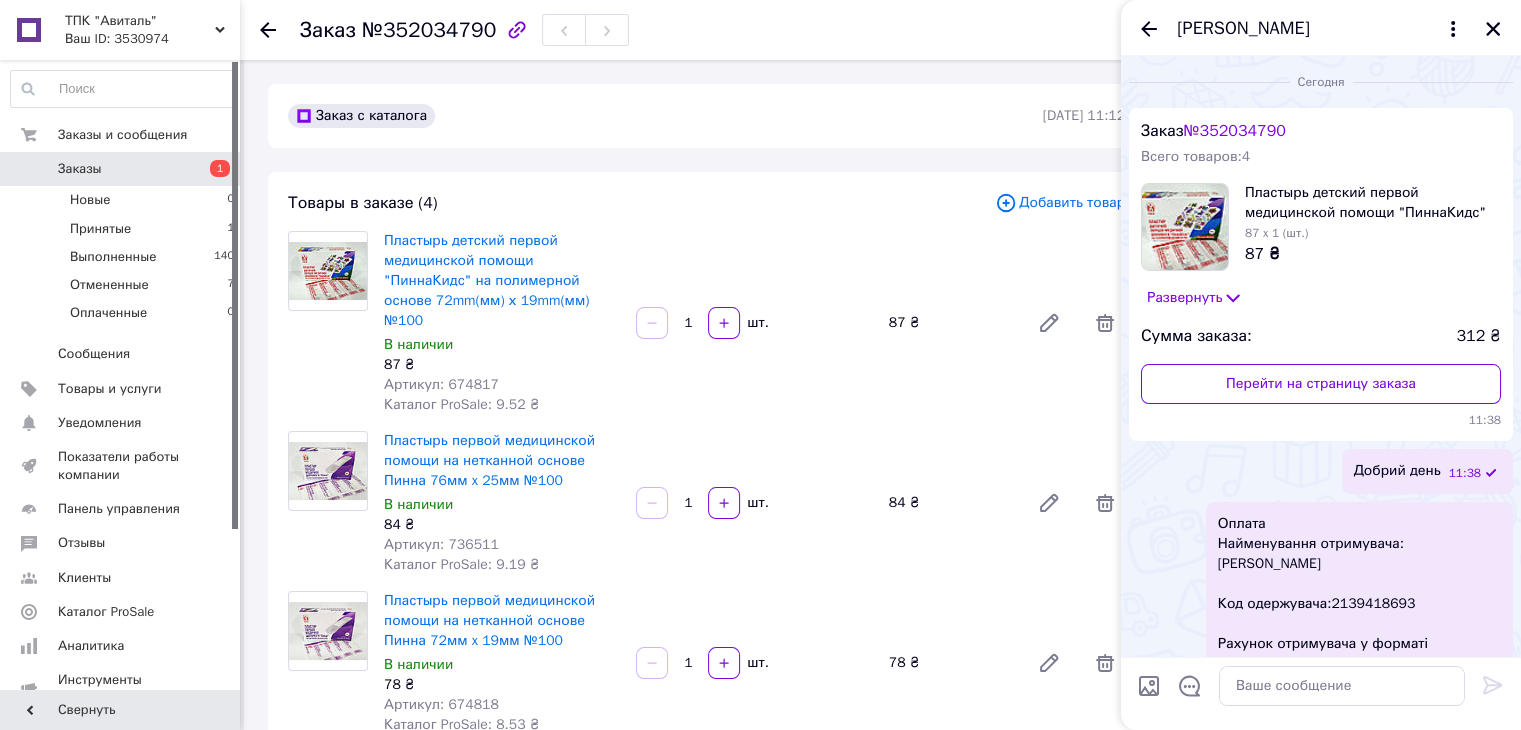 scroll, scrollTop: 218, scrollLeft: 0, axis: vertical 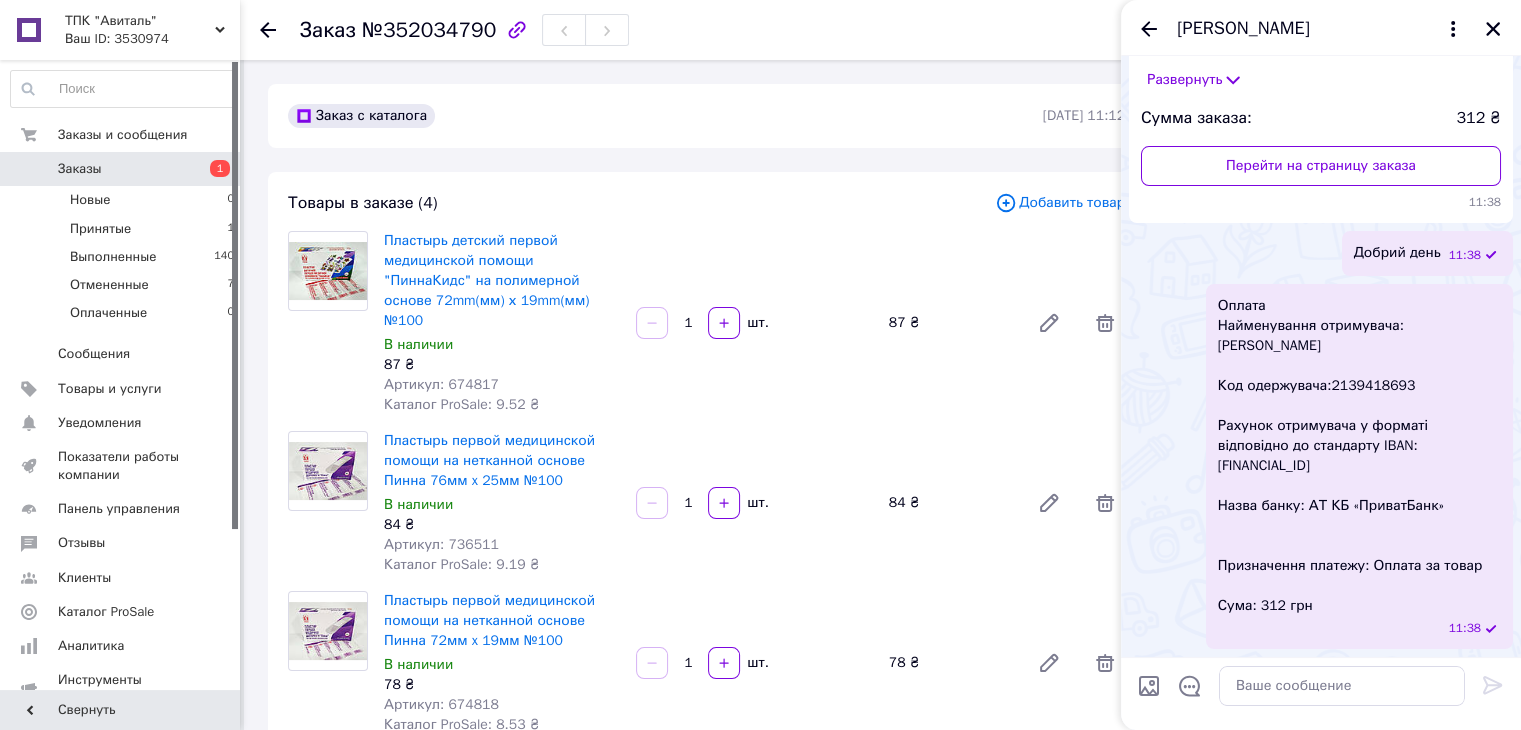 type 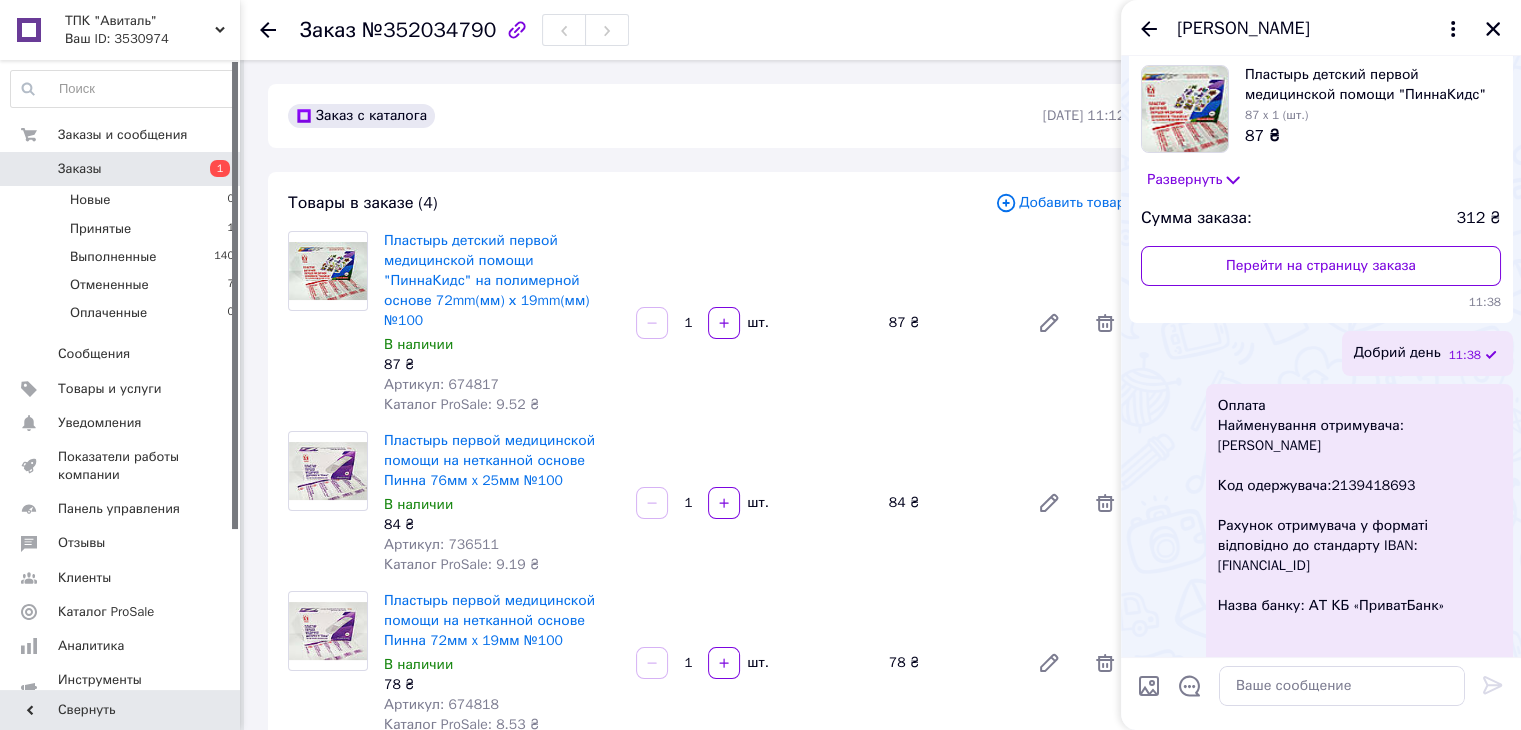 scroll, scrollTop: 218, scrollLeft: 0, axis: vertical 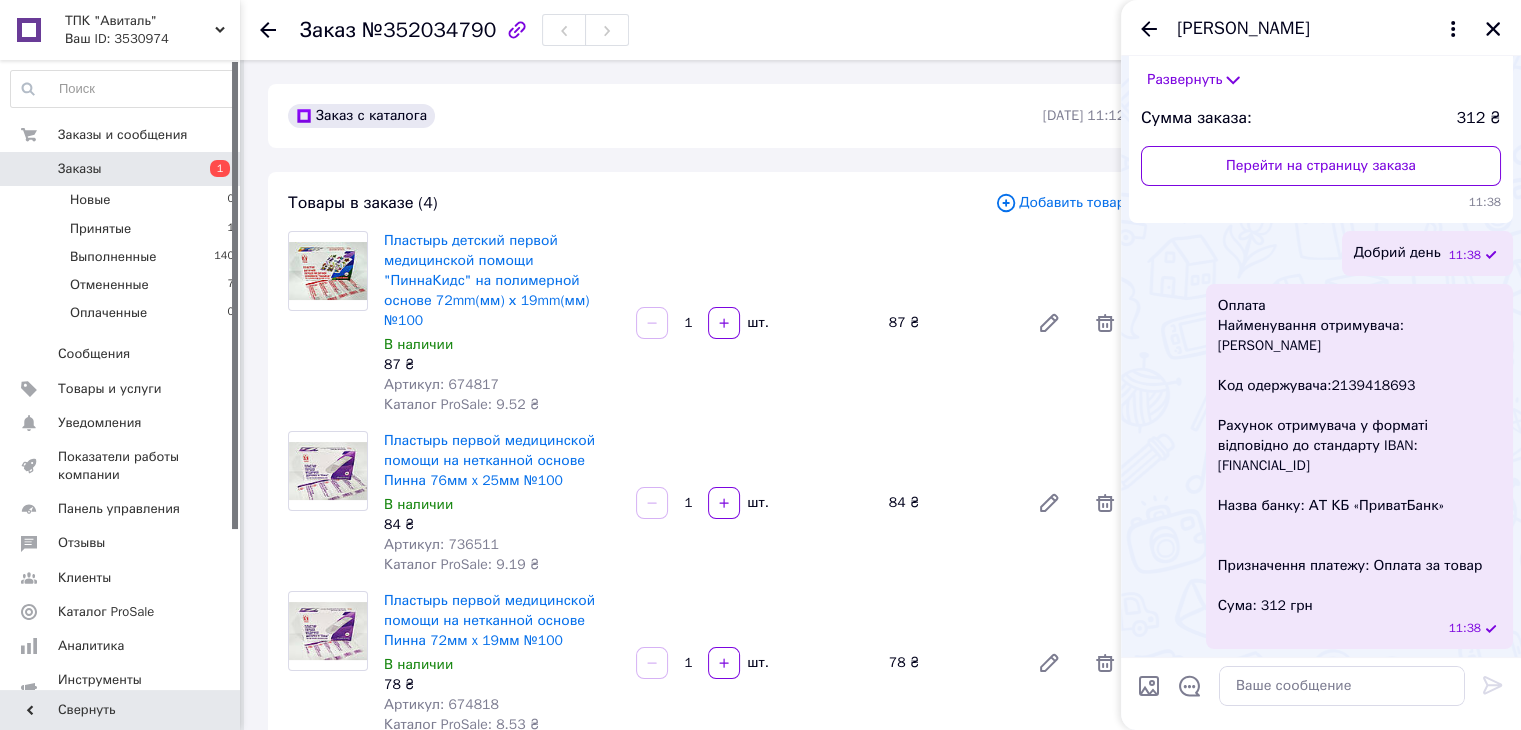 click on "Перейти на страницу заказа" at bounding box center (1321, 166) 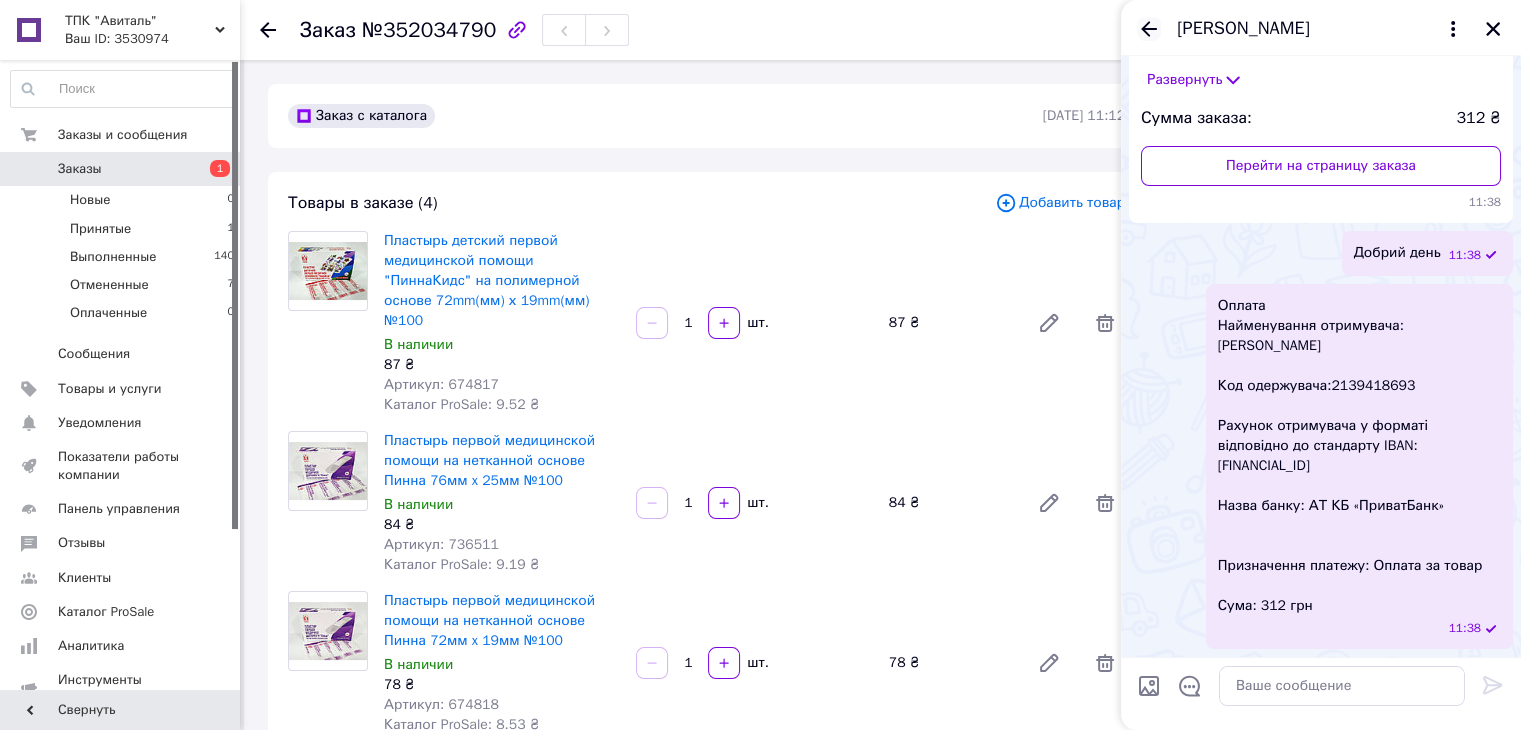 click 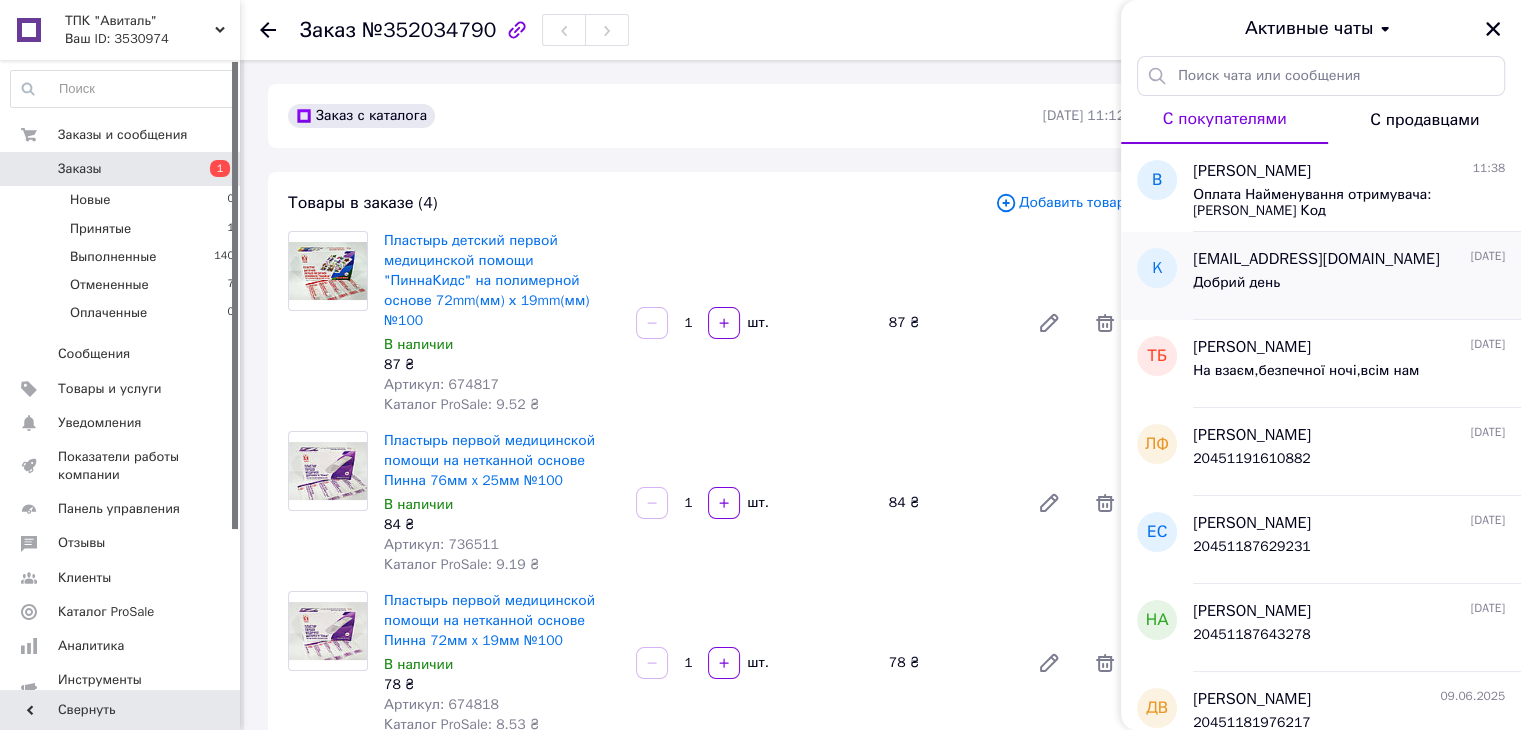 click on "Добрий день" at bounding box center [1349, 287] 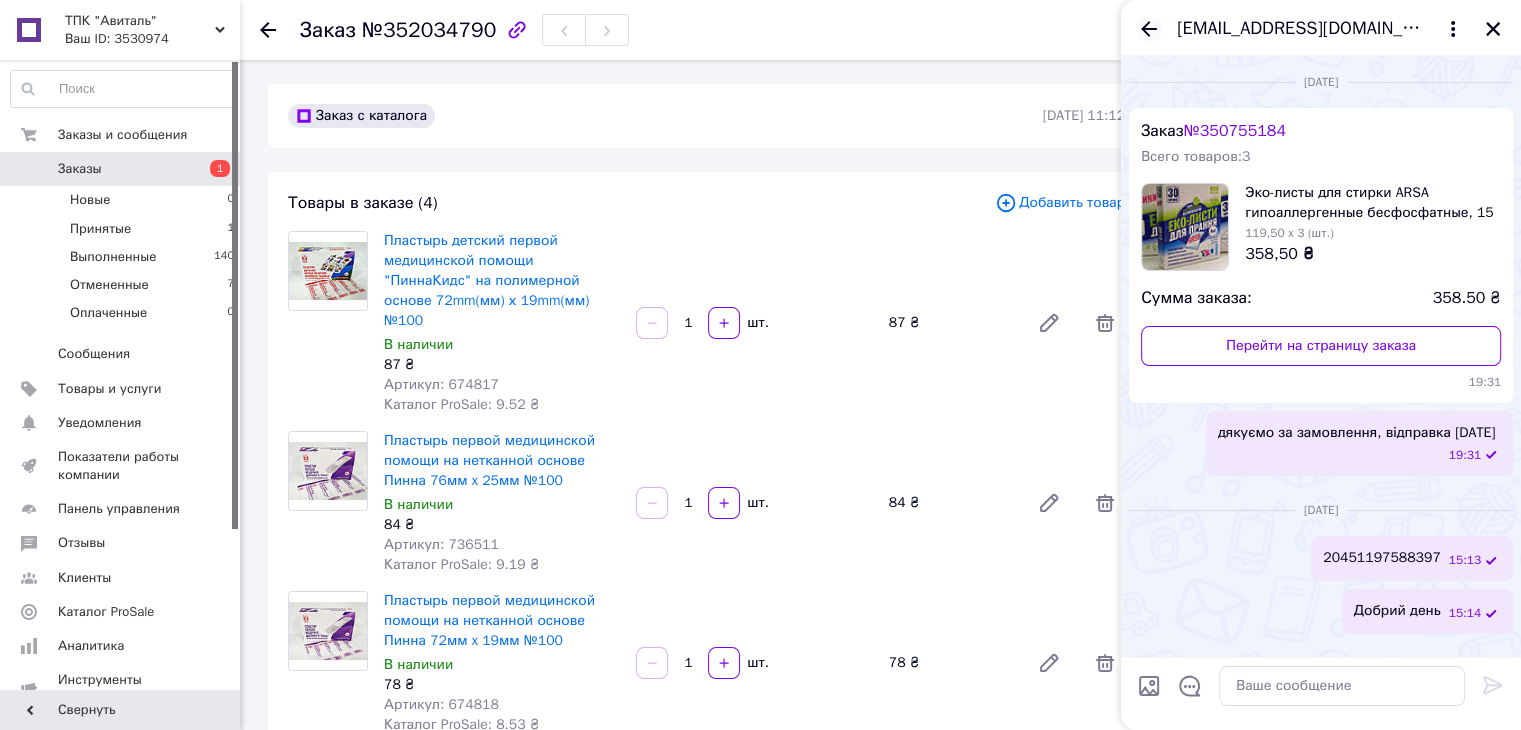 click 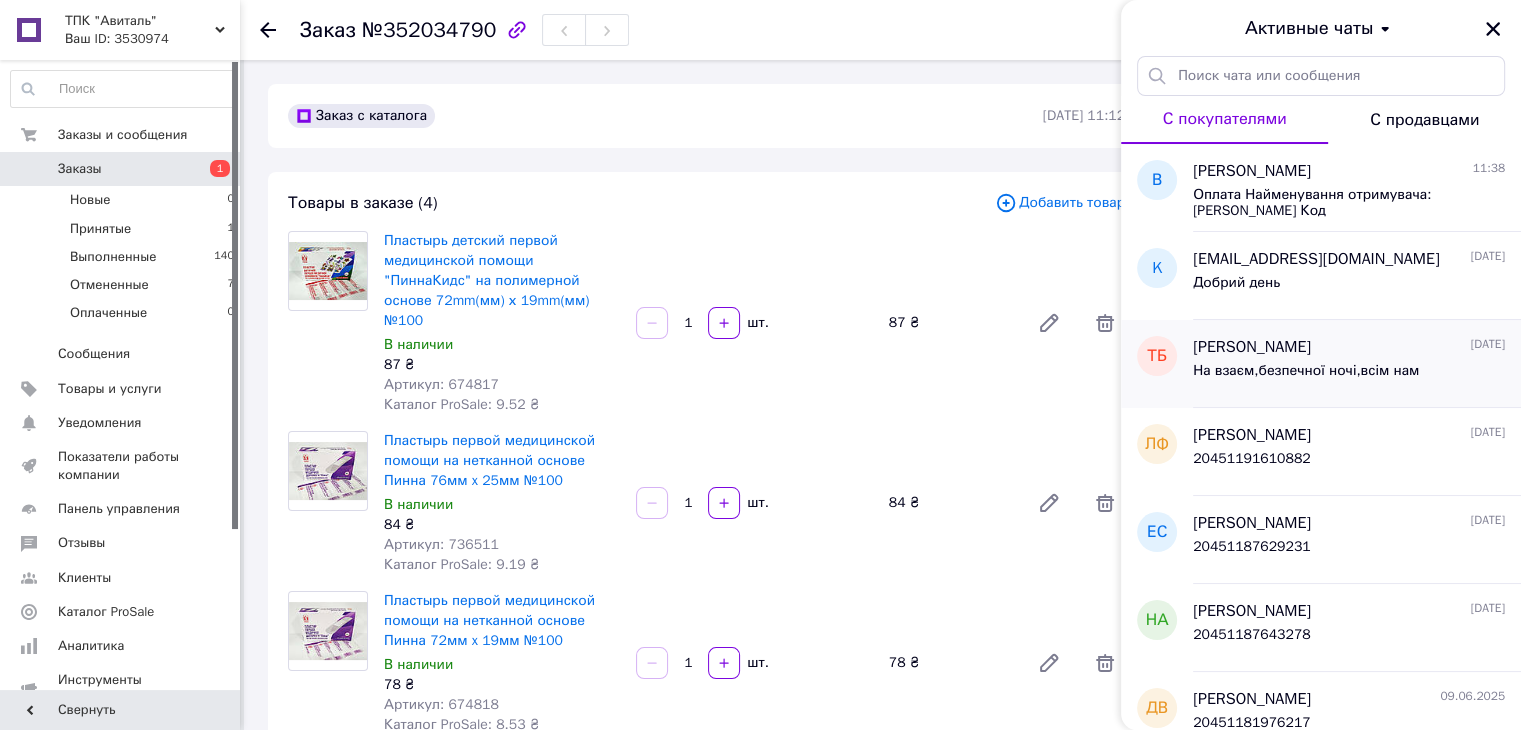 click on "На взаєм,безпечної ночі,всім нам" at bounding box center (1306, 371) 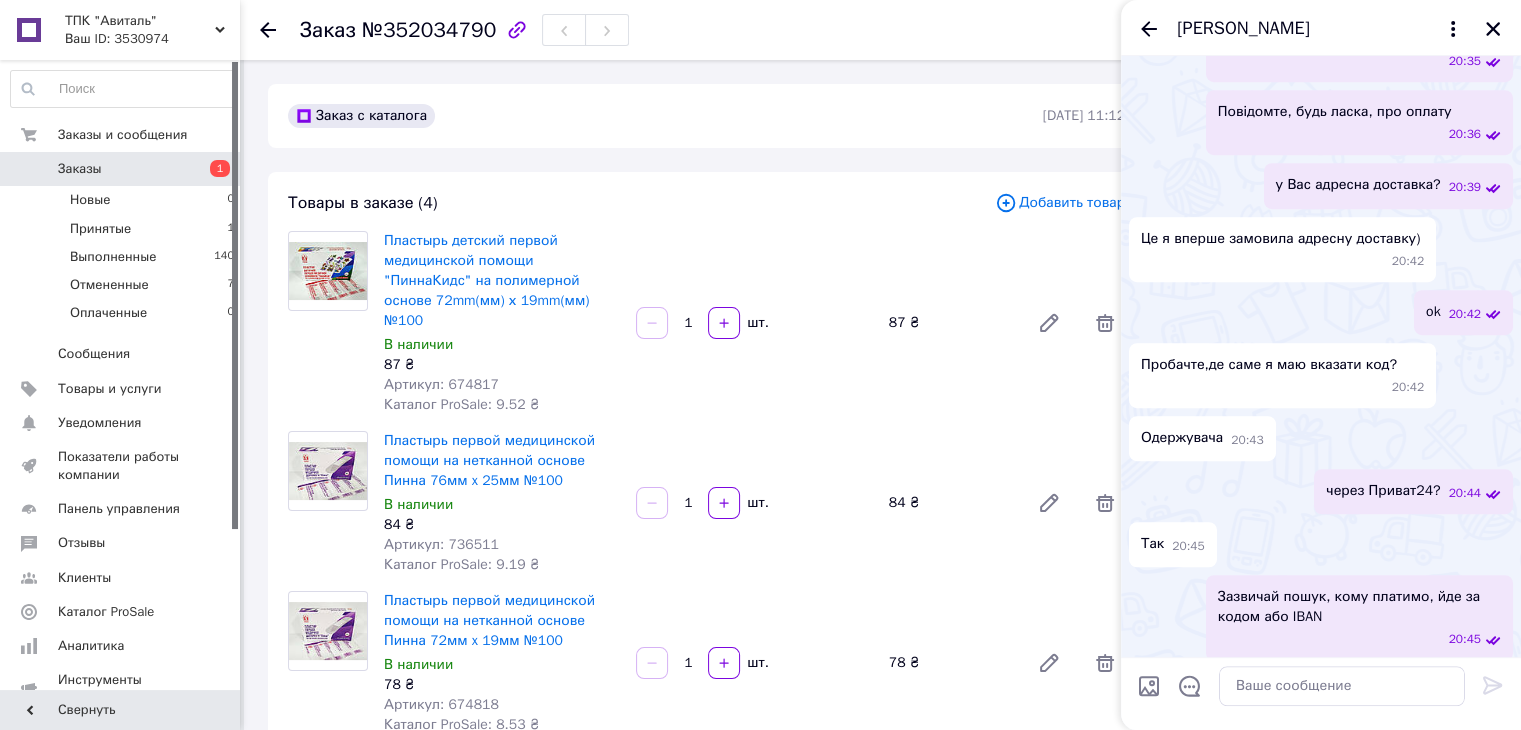 scroll, scrollTop: 1199, scrollLeft: 0, axis: vertical 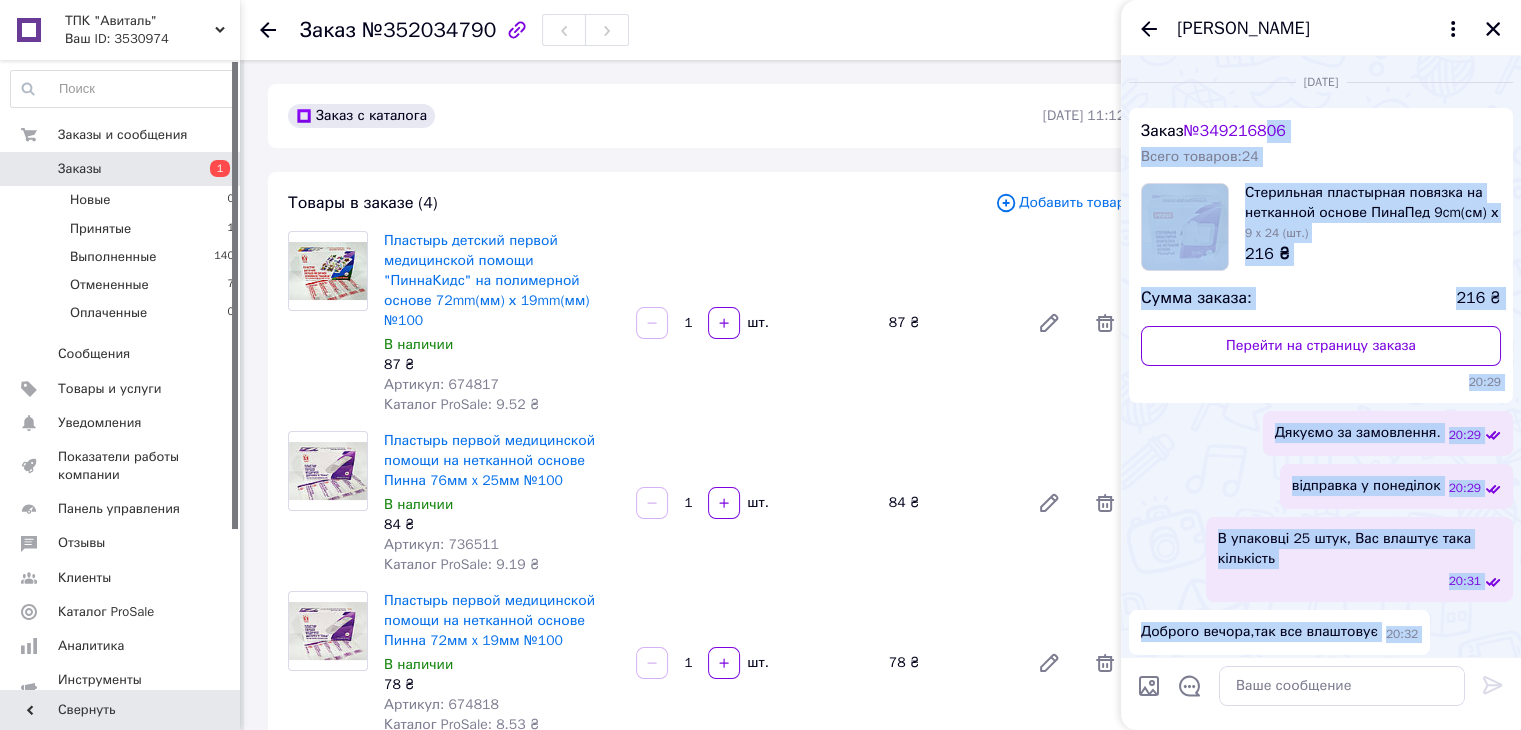 drag, startPoint x: 1220, startPoint y: 129, endPoint x: 1272, endPoint y: 133, distance: 52.153618 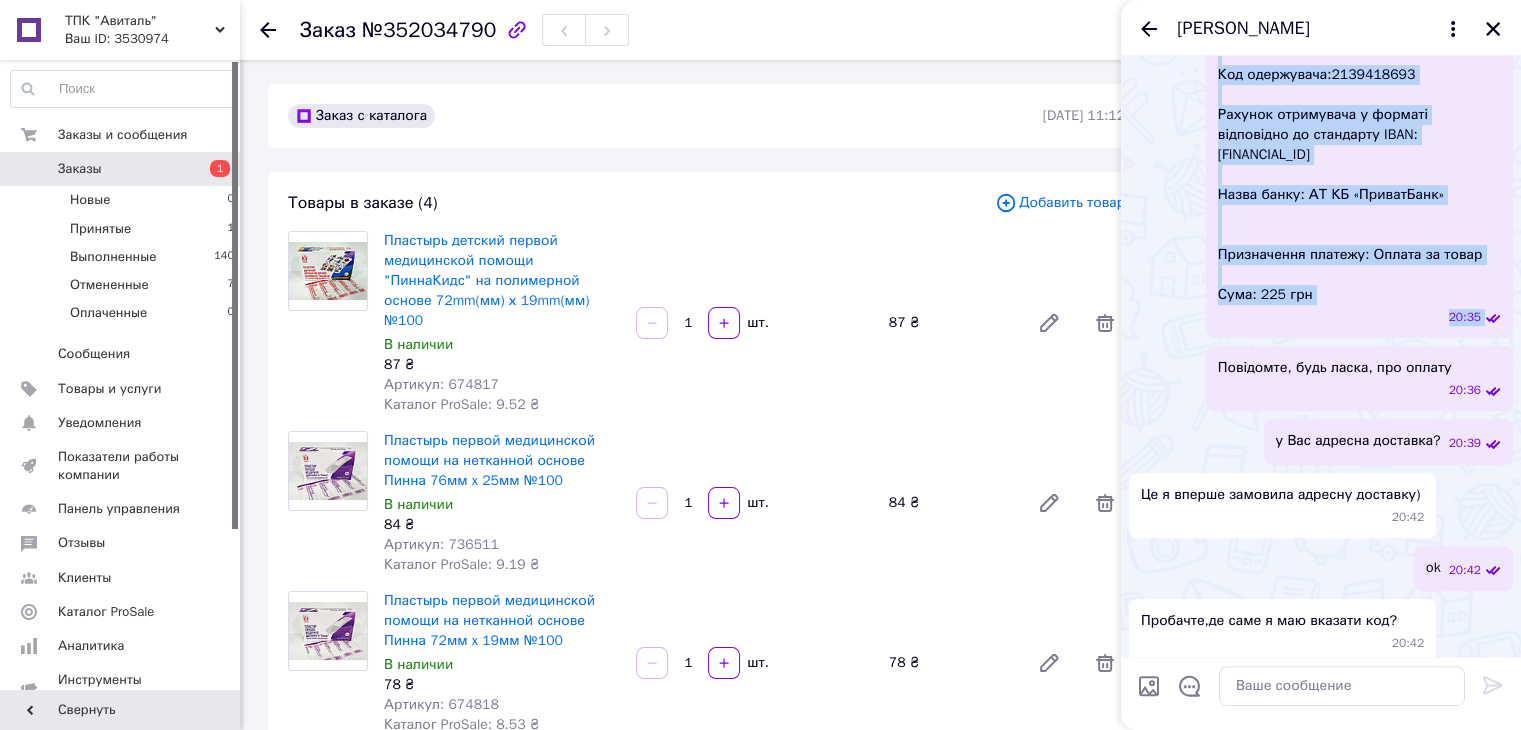 scroll, scrollTop: 1000, scrollLeft: 0, axis: vertical 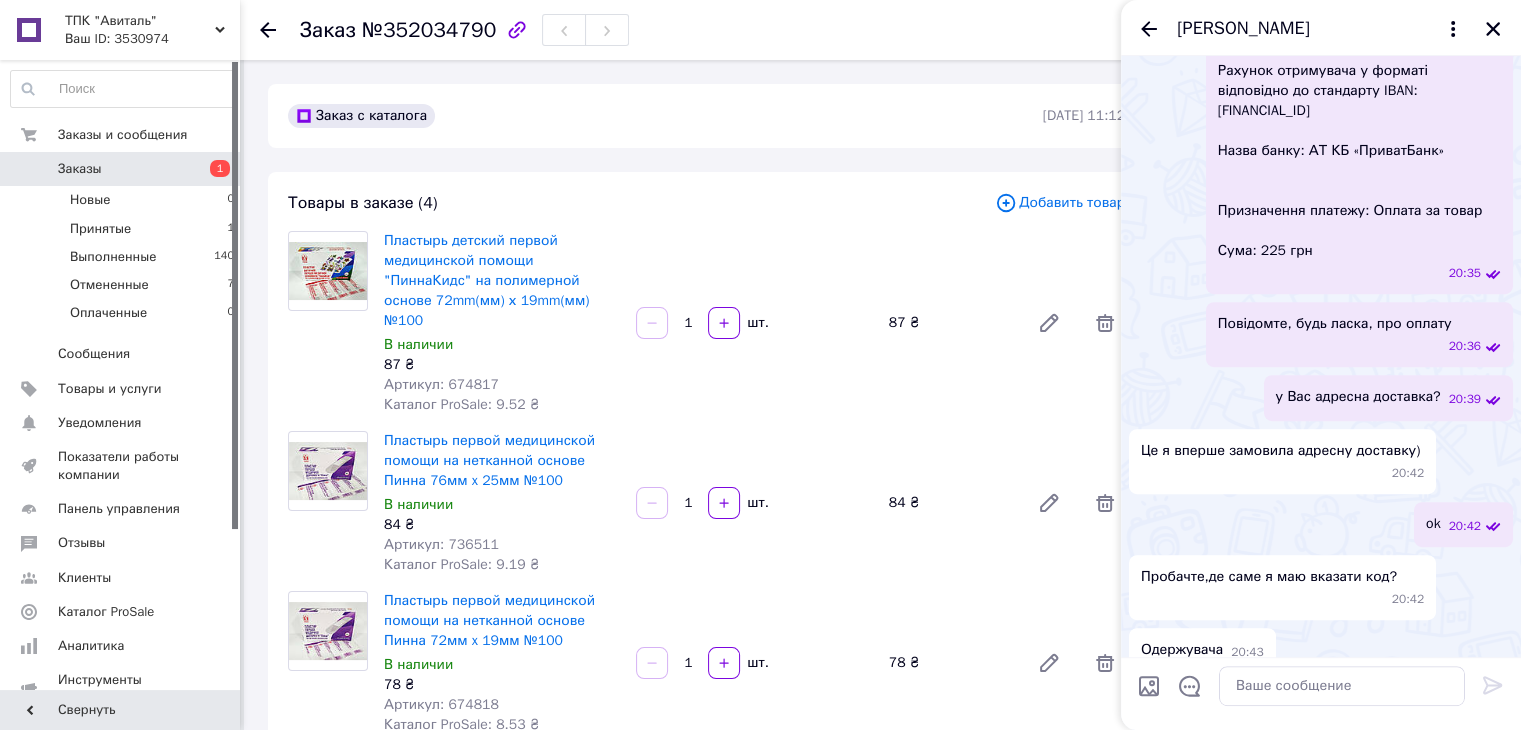 click on "Повідомте, будь ласка, про оплату" at bounding box center [1335, 324] 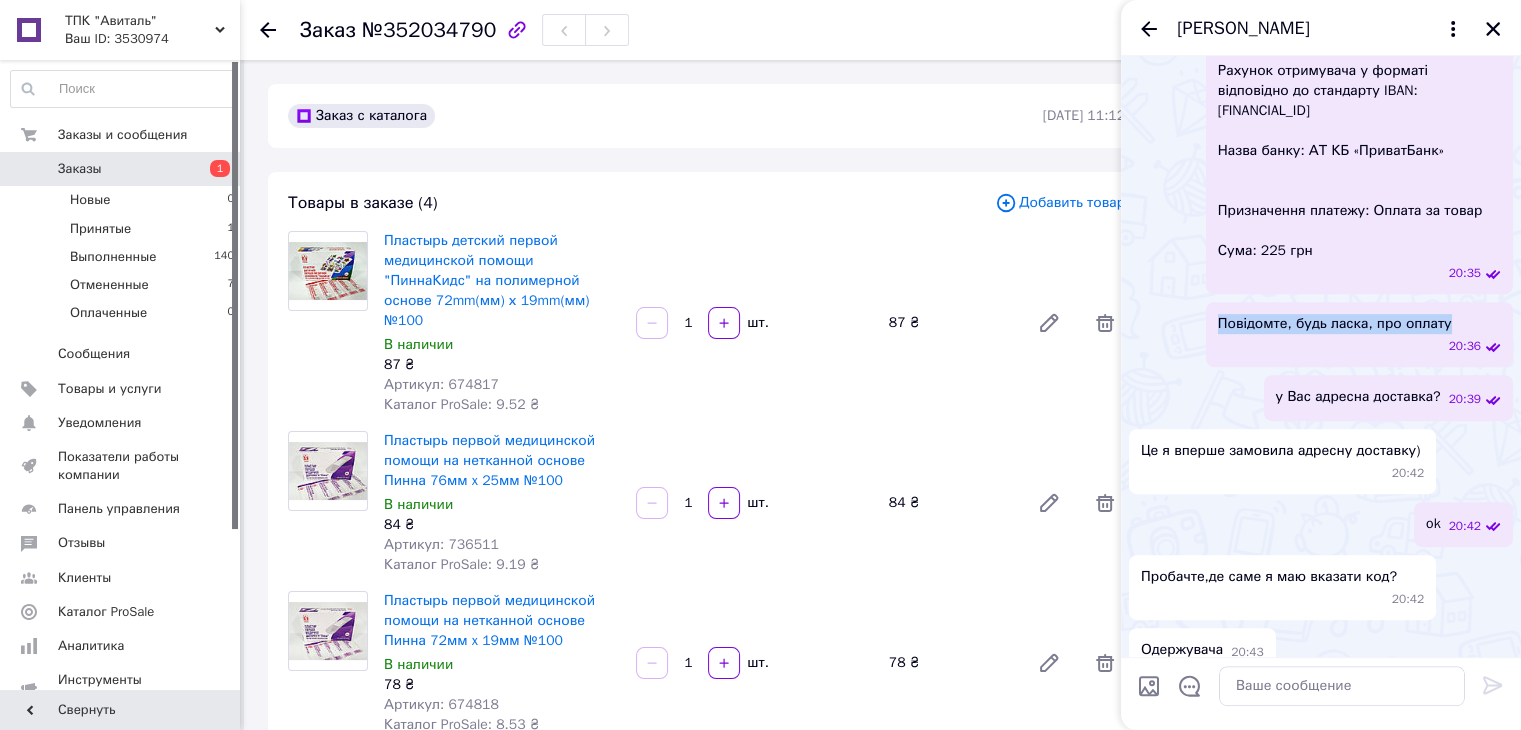 drag, startPoint x: 1222, startPoint y: 328, endPoint x: 1443, endPoint y: 324, distance: 221.0362 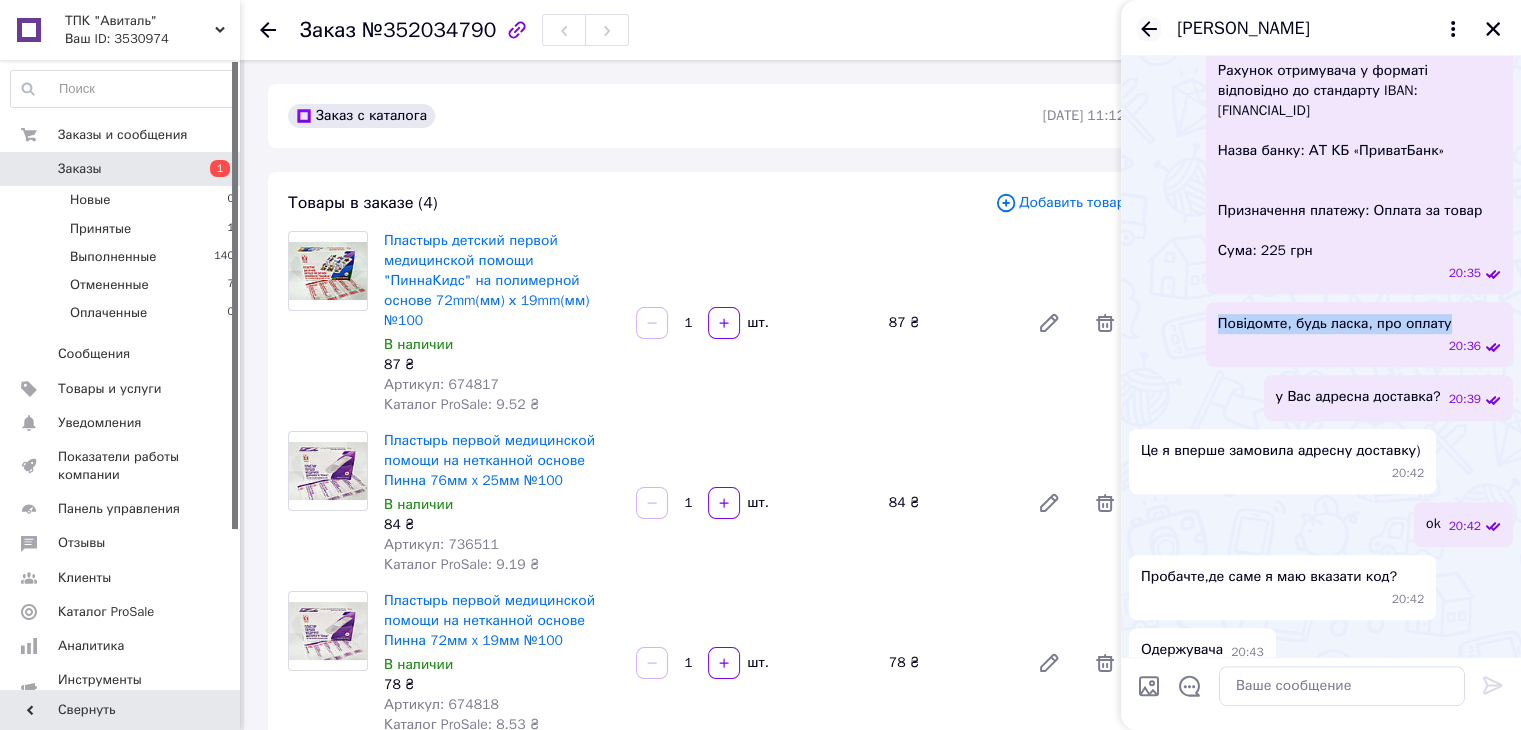 click 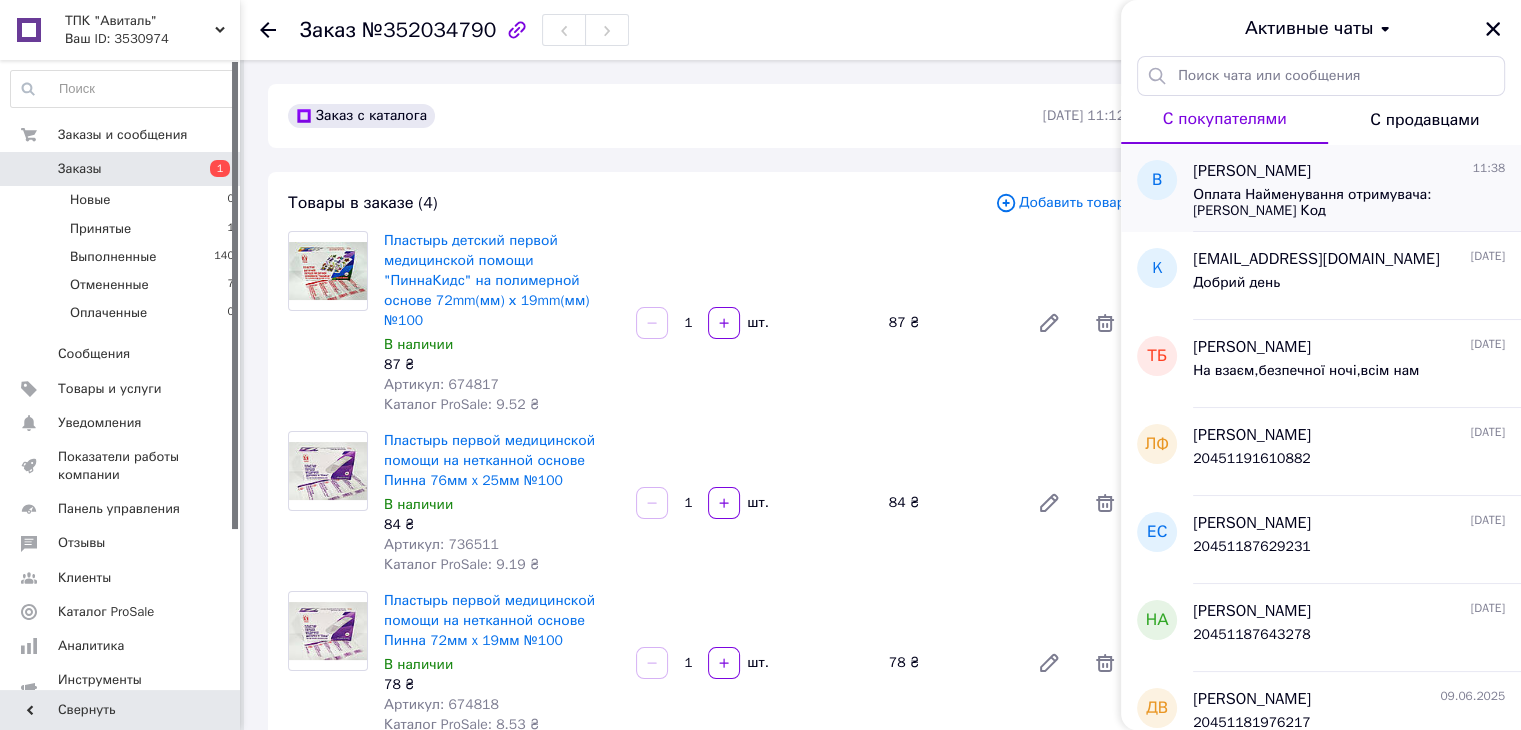 click on "Оплата
Найменування отримувача: ФОП Арановський Віталій Аркадійович
Код одержувача:2139418693
Рахунок отримувача у форматі відповідно до стандарту IBAN: UA983052990000026005050229817
Назва банку: АТ КБ «ПриватБанк»
Призначення платежу: Оплата за товар
Сума: 312 грн" at bounding box center [1335, 203] 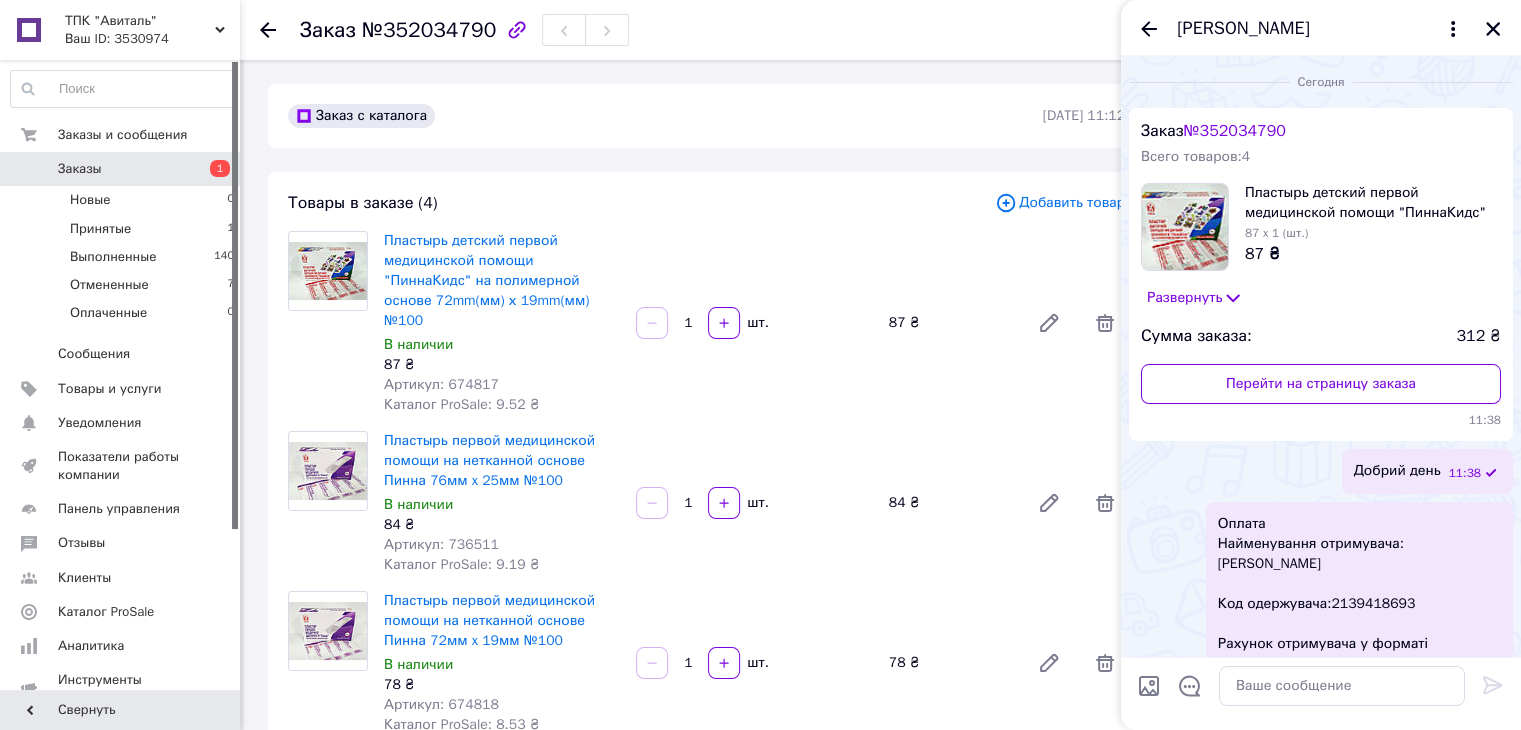 scroll, scrollTop: 218, scrollLeft: 0, axis: vertical 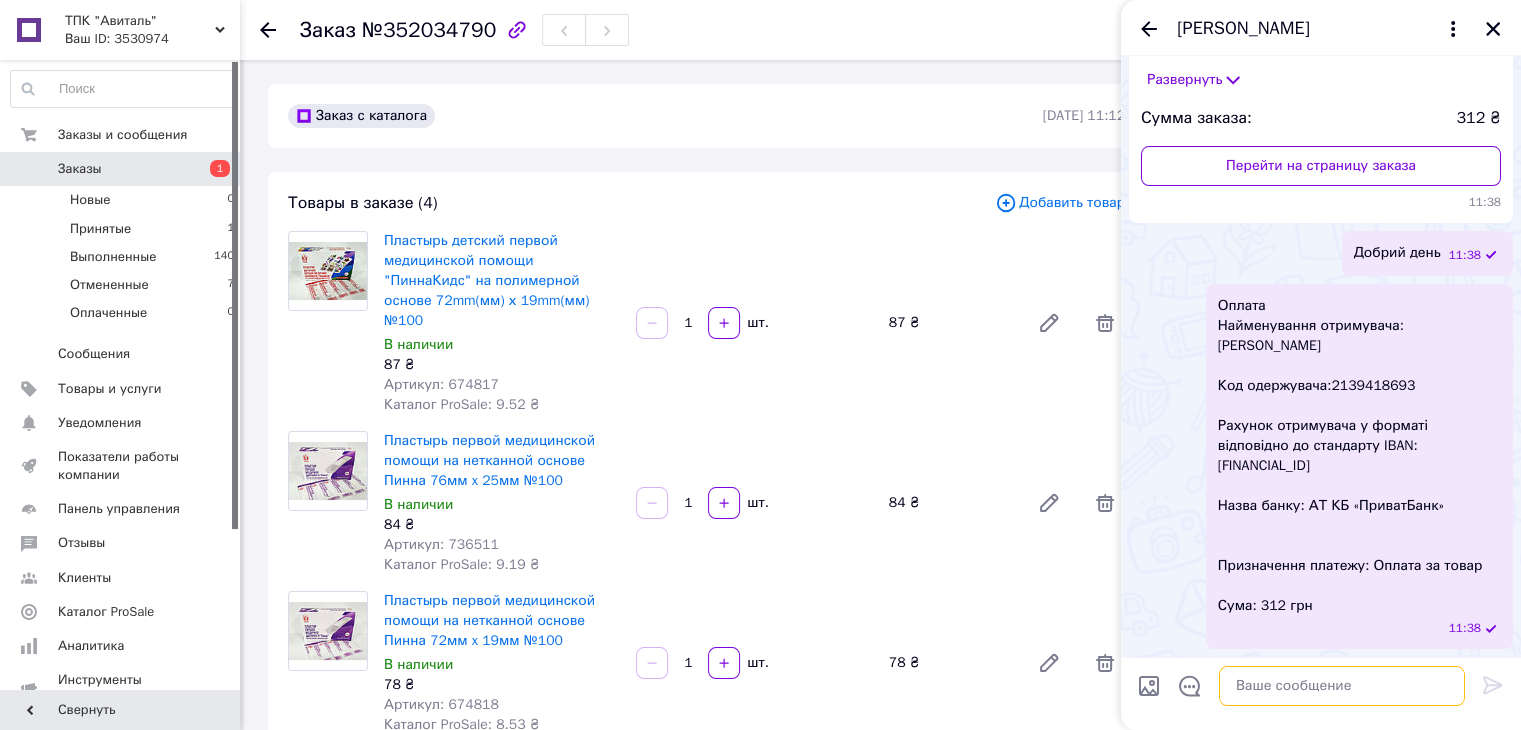 click at bounding box center [1342, 686] 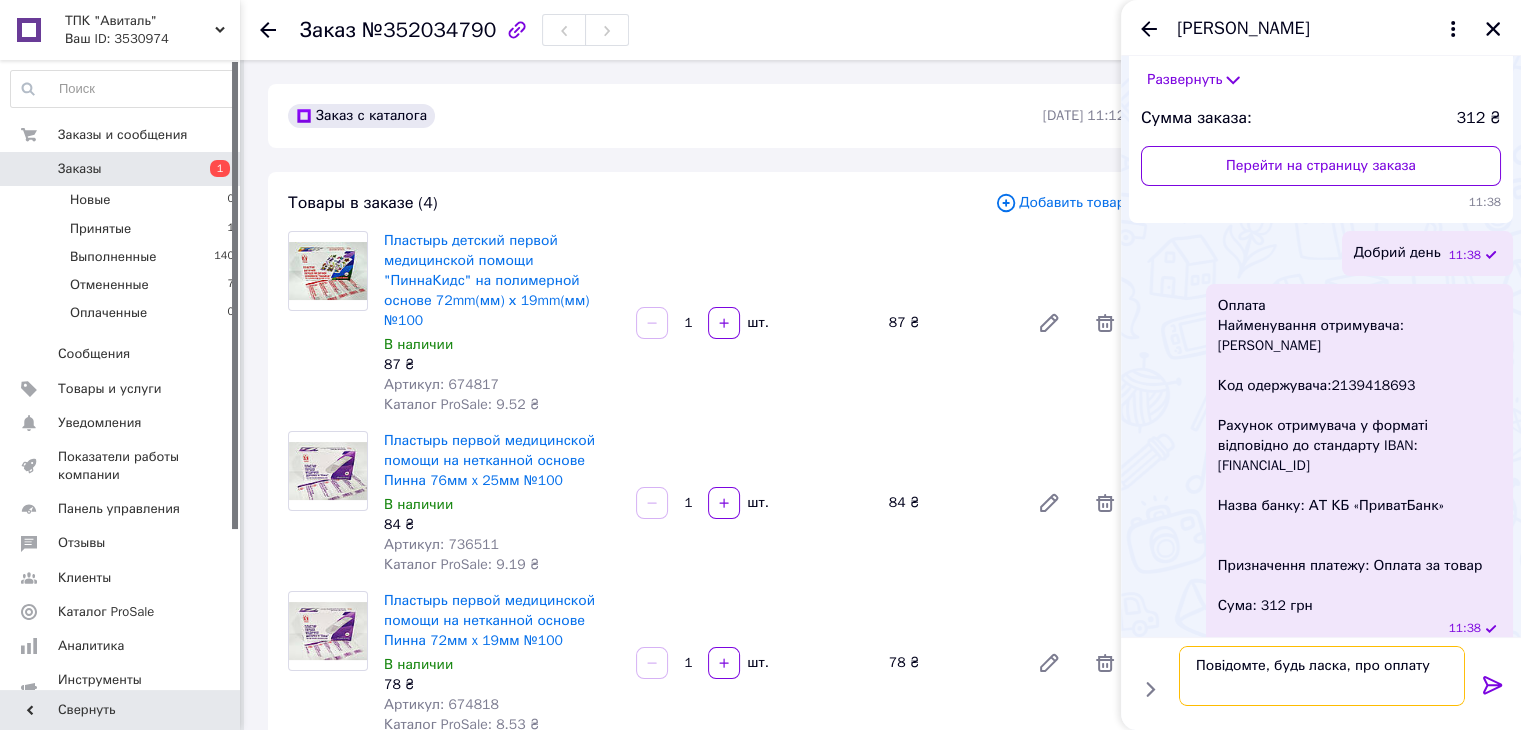 type 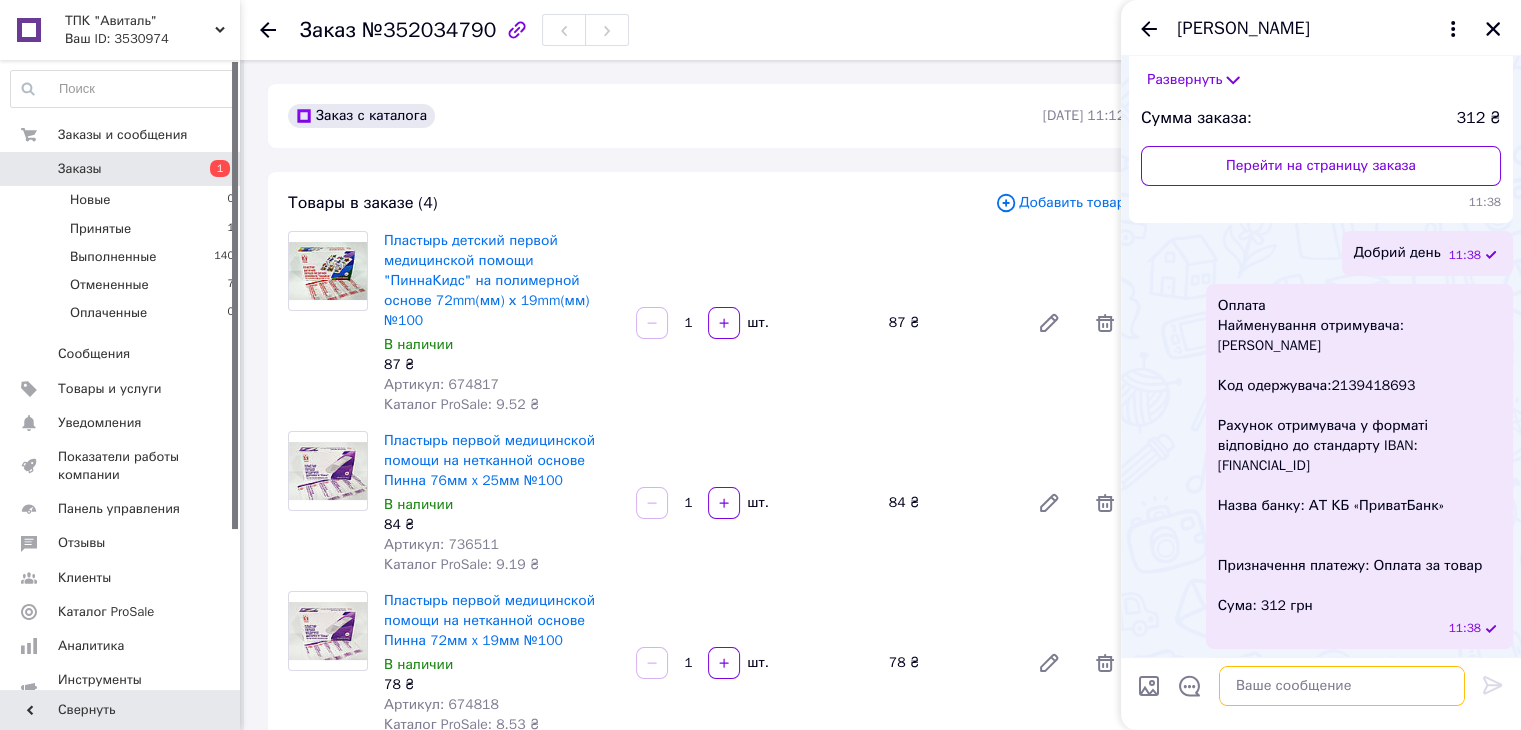 scroll, scrollTop: 271, scrollLeft: 0, axis: vertical 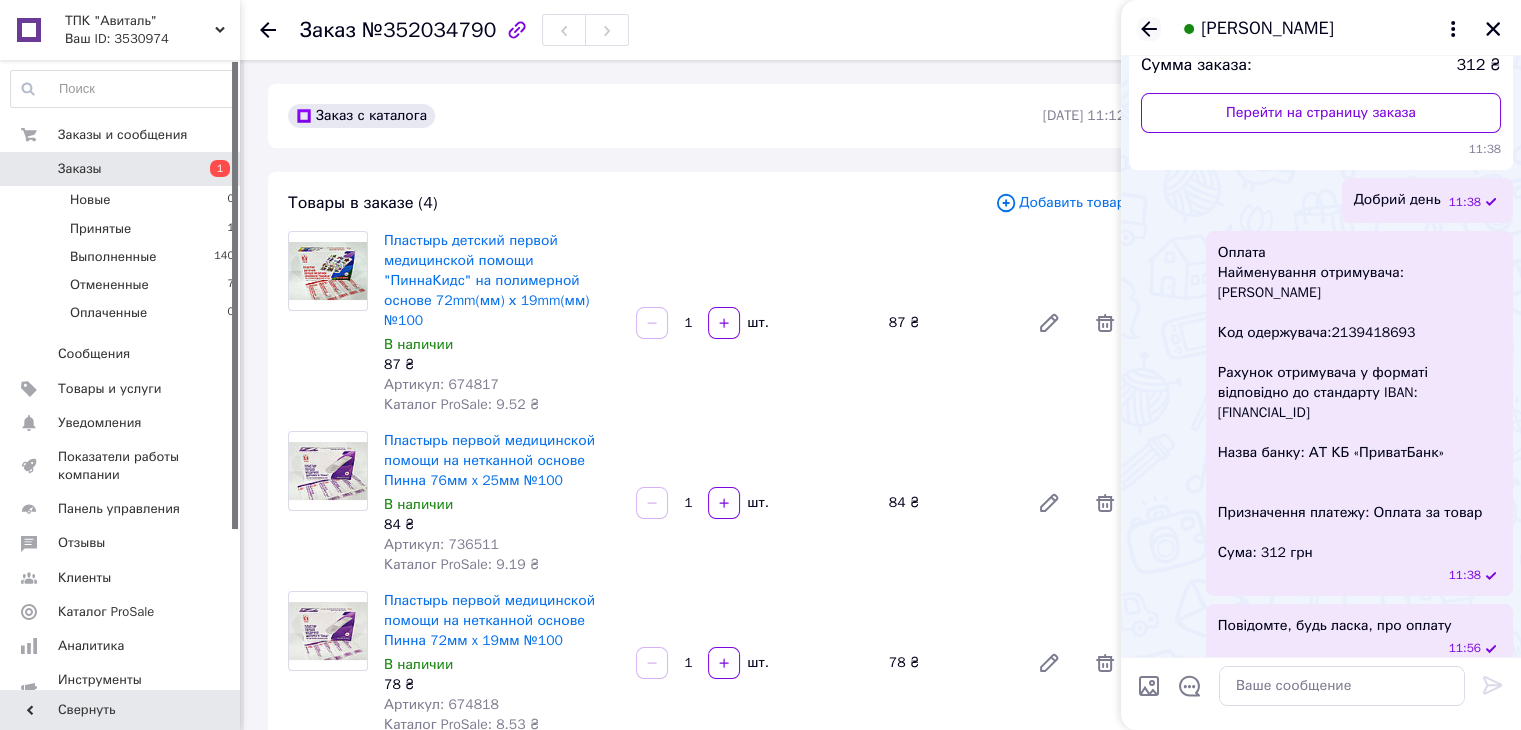 click 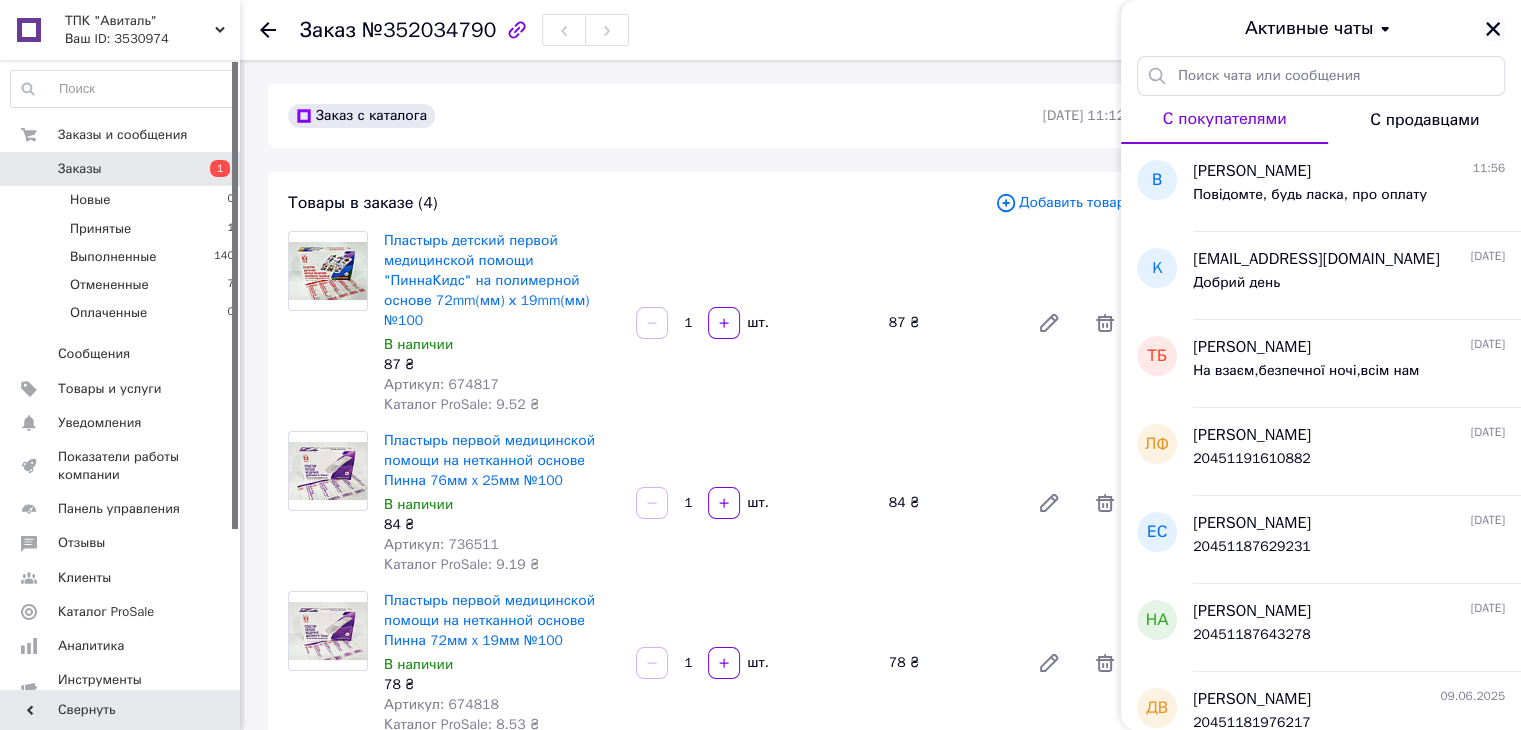 click 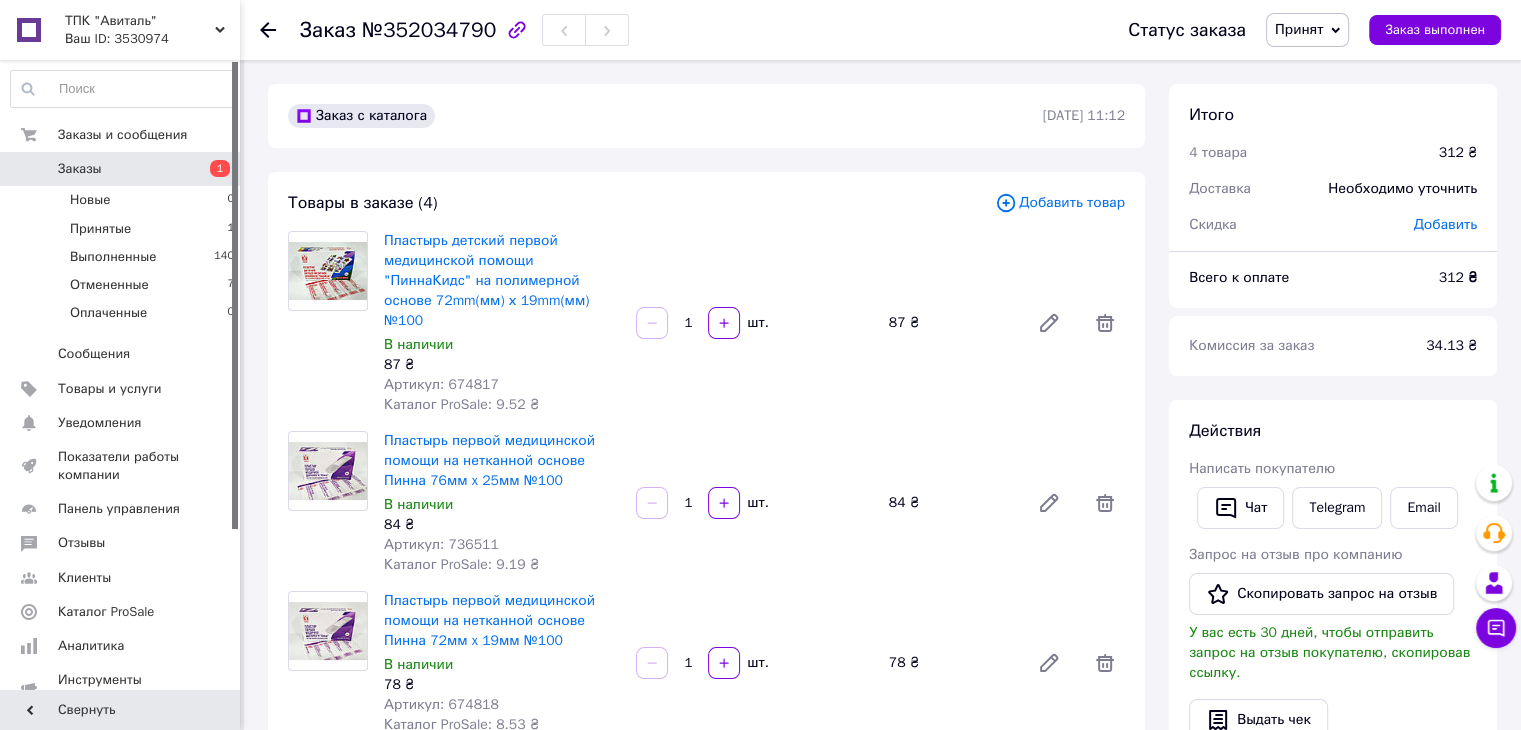 click 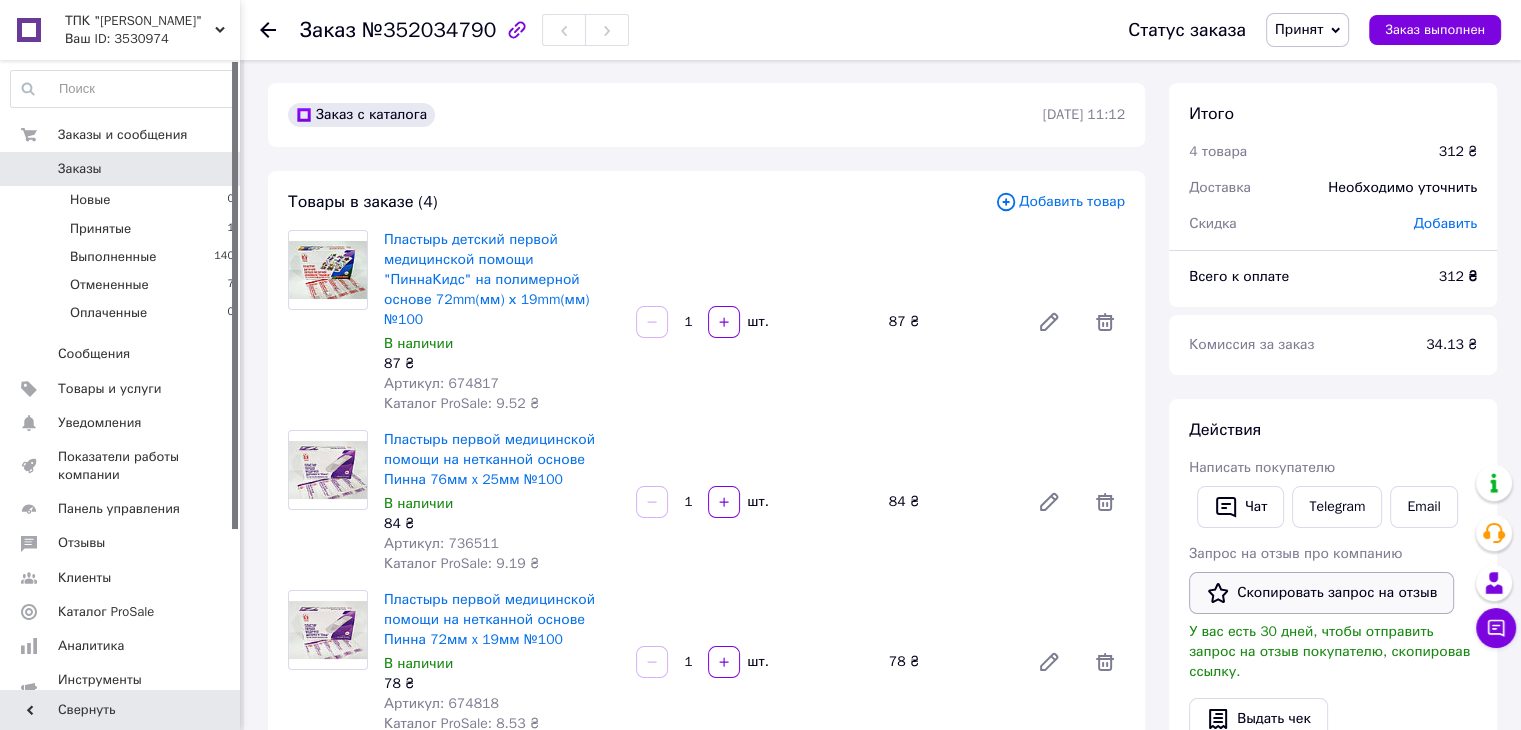 scroll, scrollTop: 100, scrollLeft: 0, axis: vertical 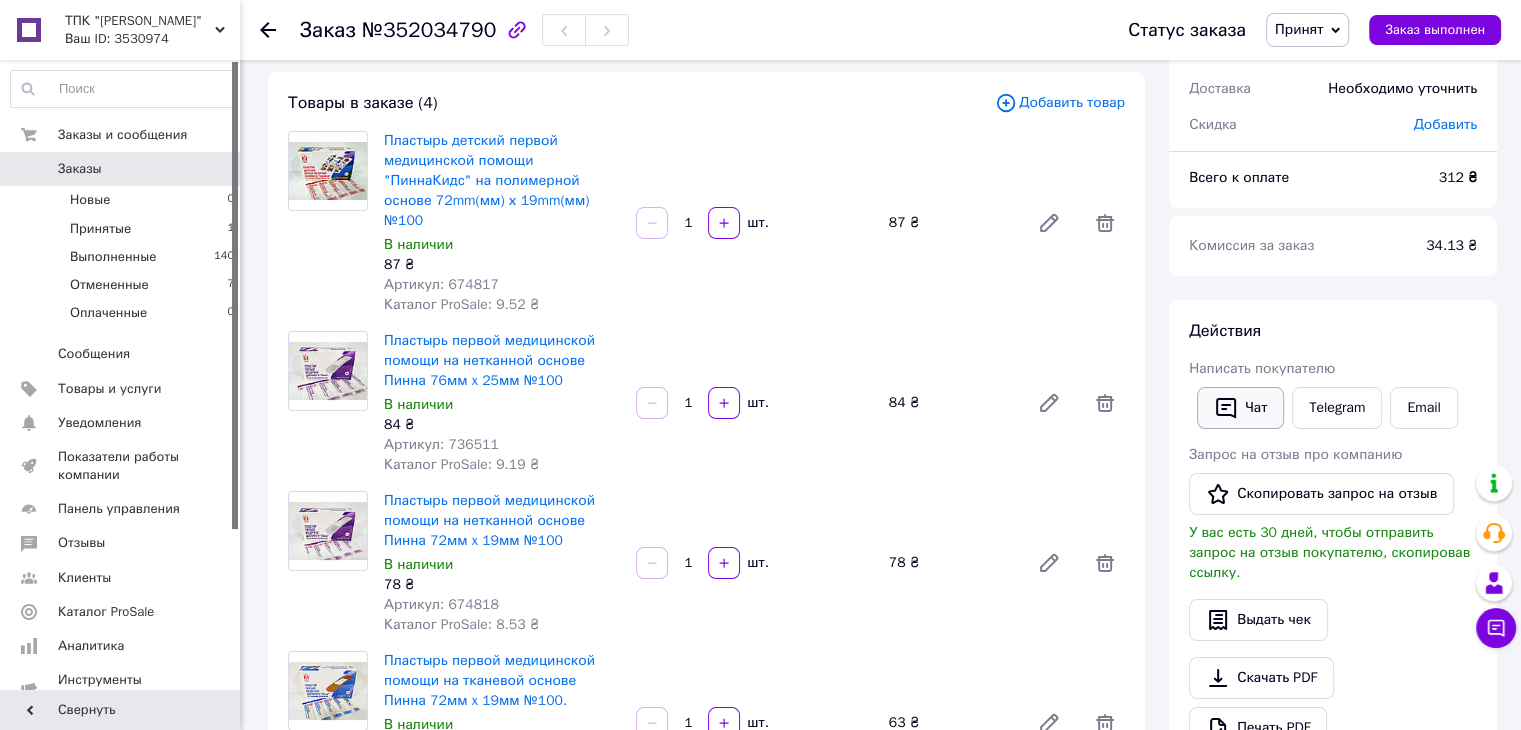 click on "Чат" at bounding box center [1240, 408] 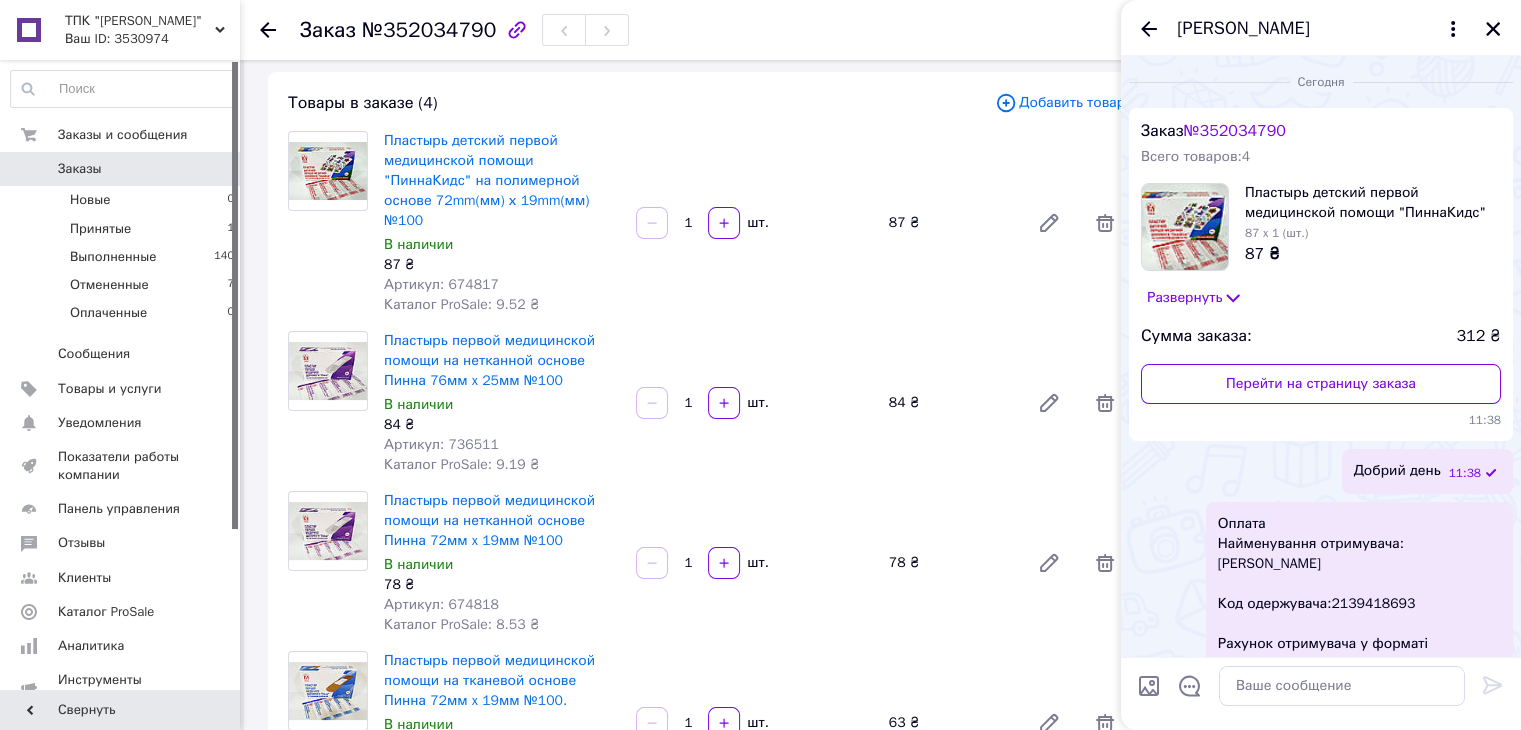 scroll, scrollTop: 218, scrollLeft: 0, axis: vertical 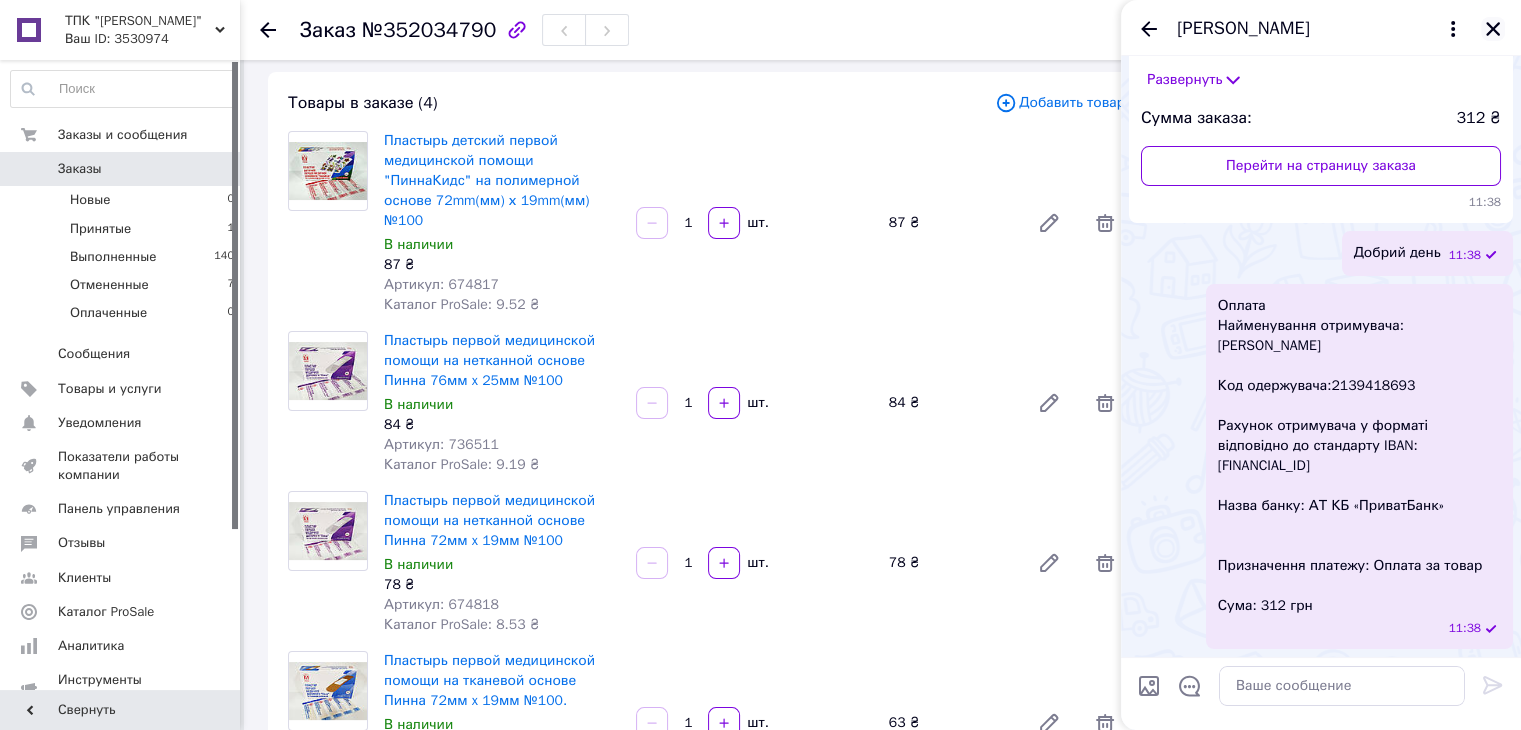 click 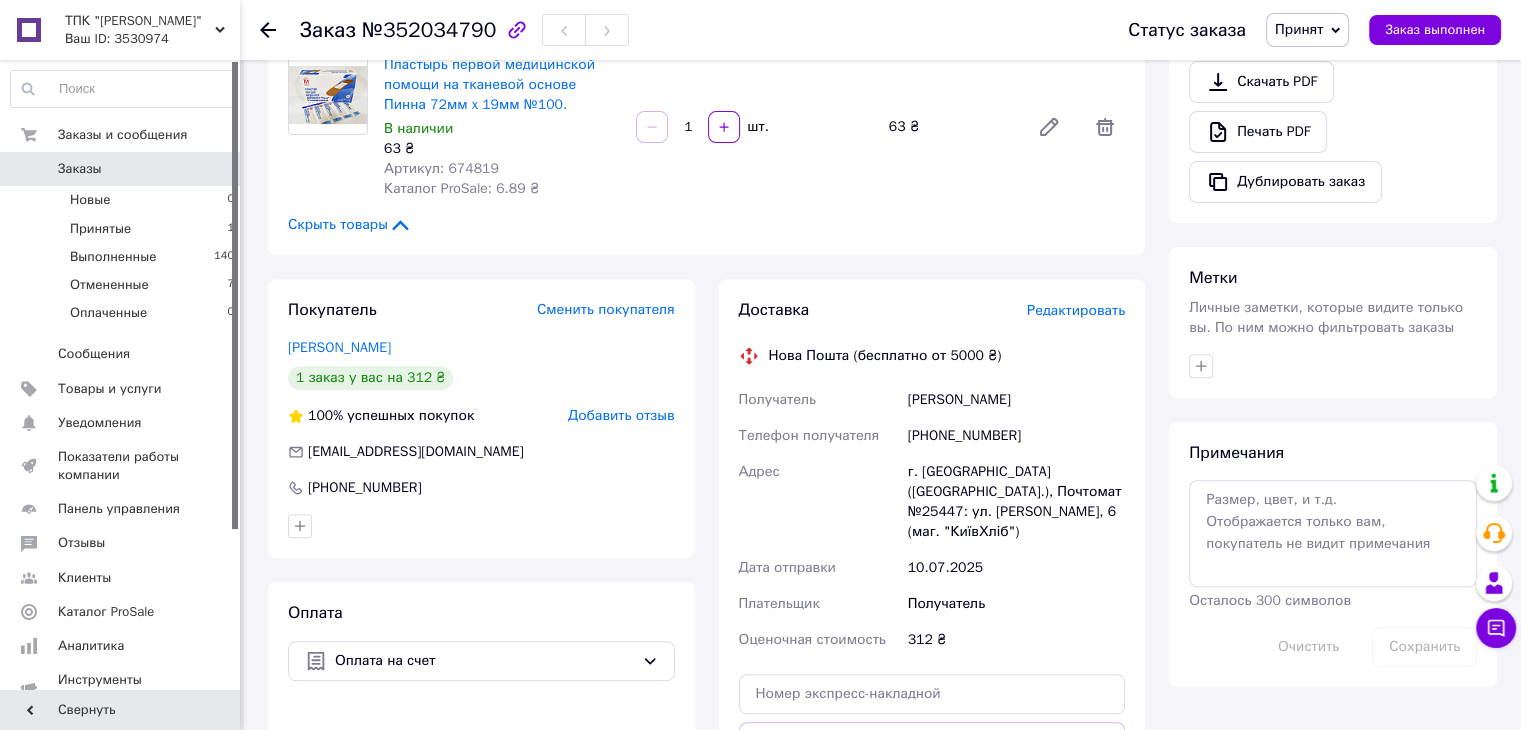 scroll, scrollTop: 700, scrollLeft: 0, axis: vertical 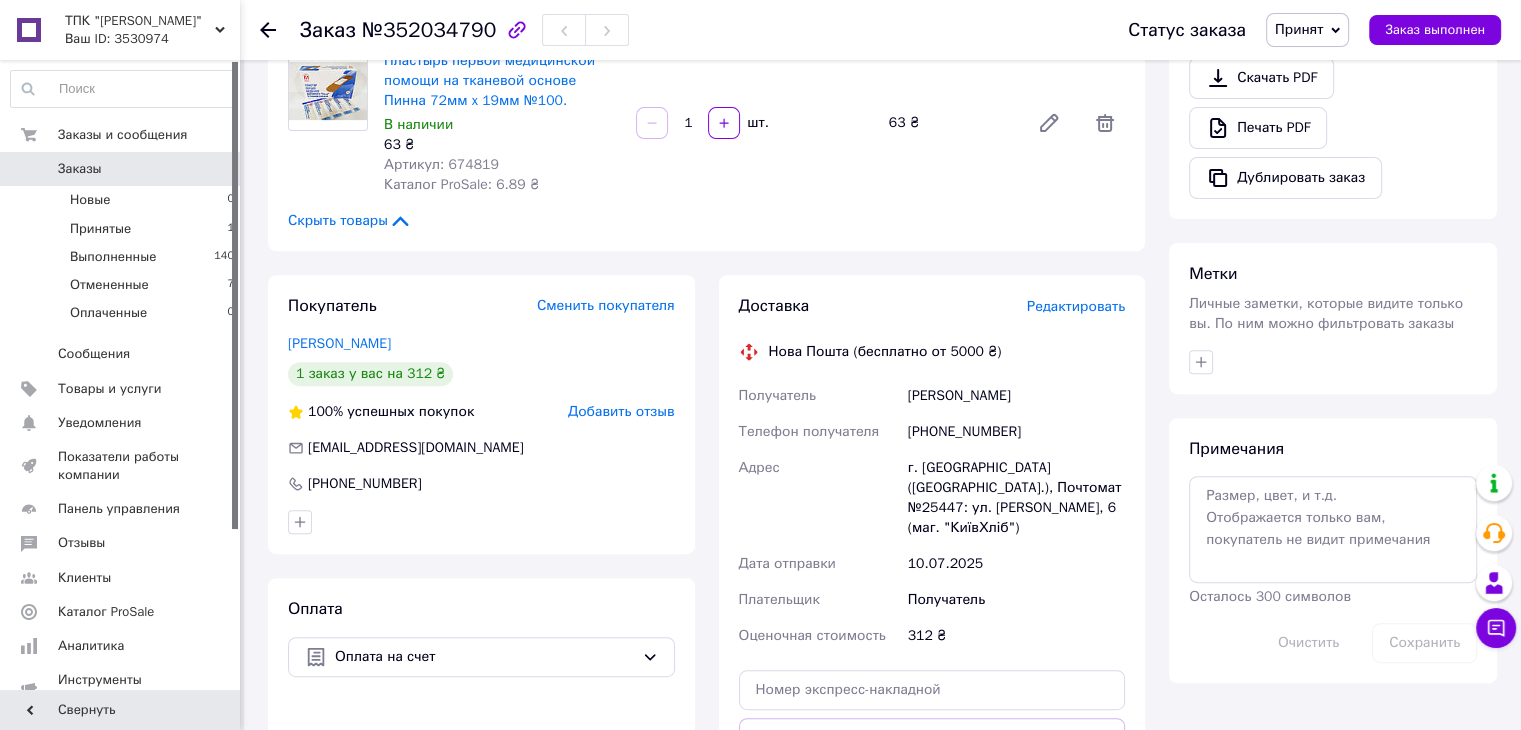 click 